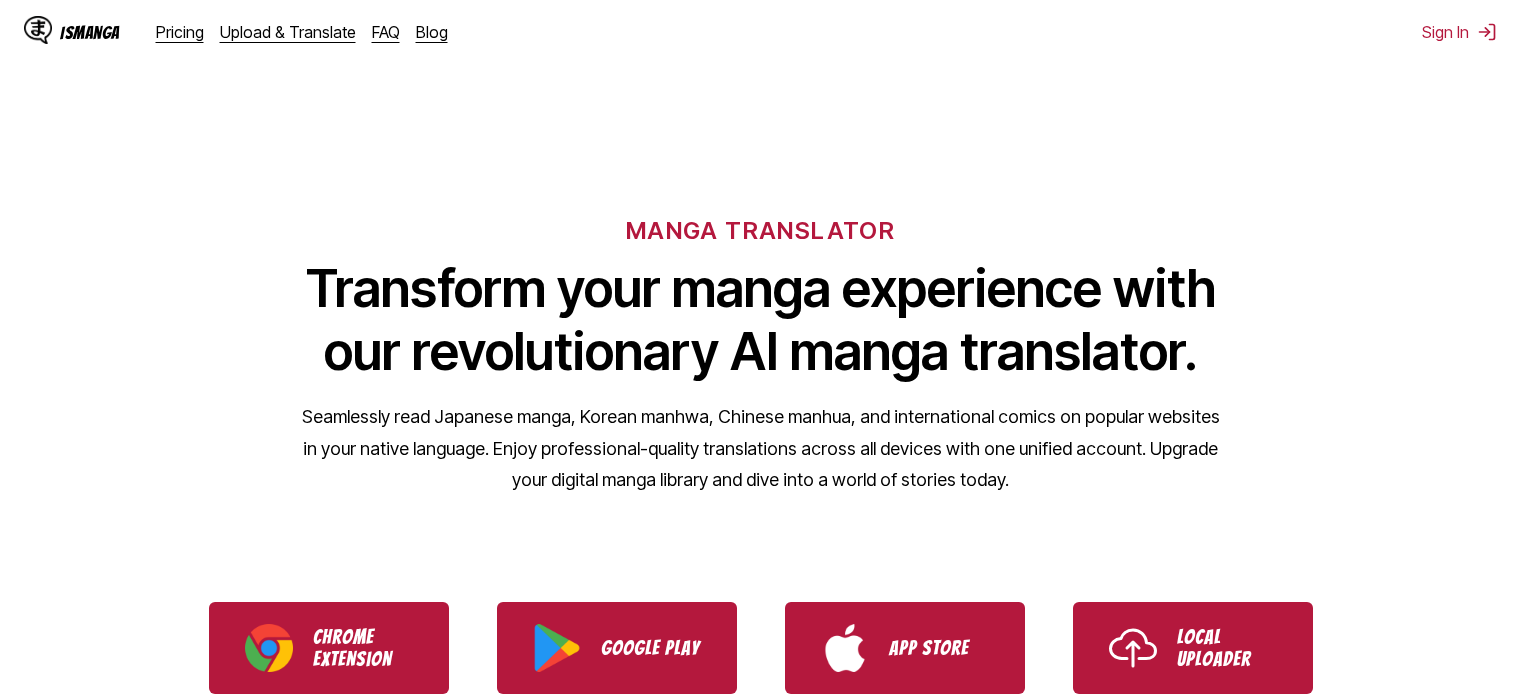 scroll, scrollTop: 500, scrollLeft: 0, axis: vertical 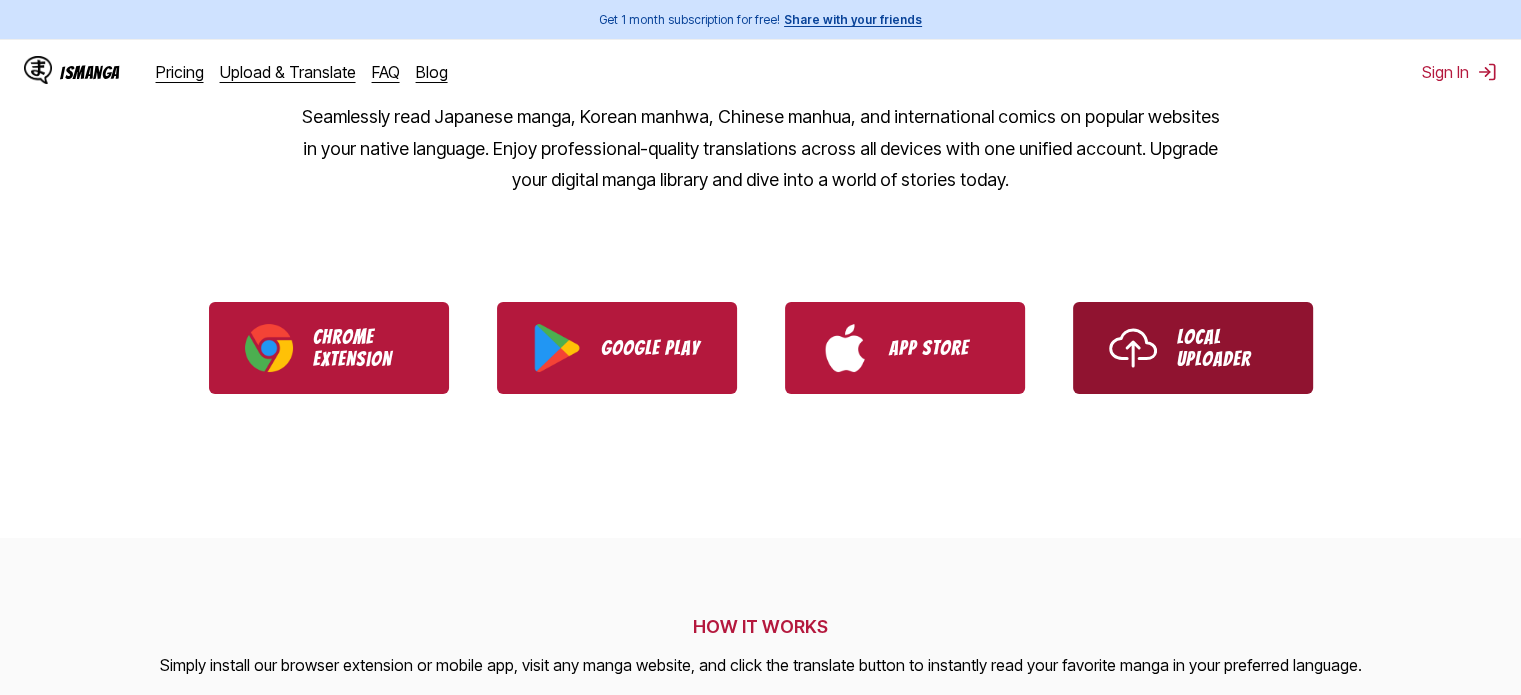 click on "Local Uploader" at bounding box center [1227, 348] 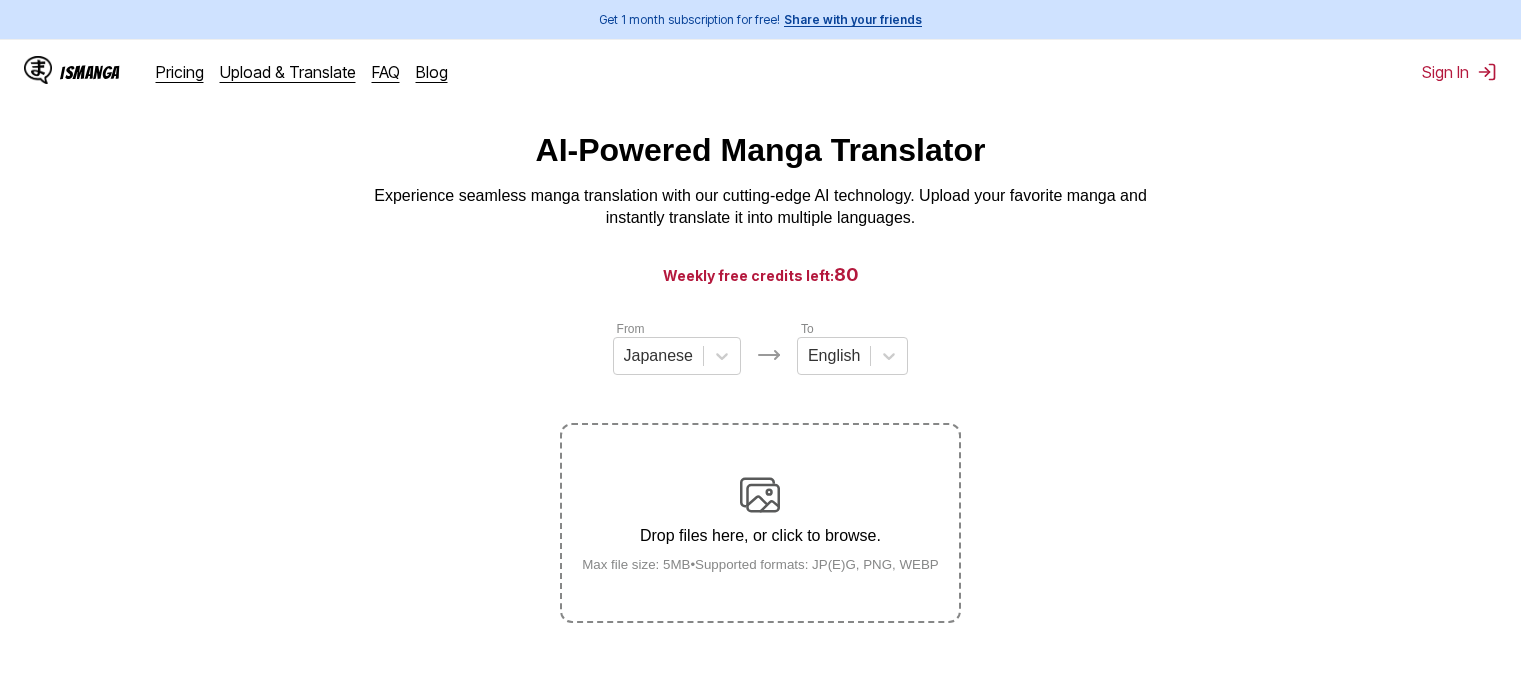 scroll, scrollTop: 0, scrollLeft: 0, axis: both 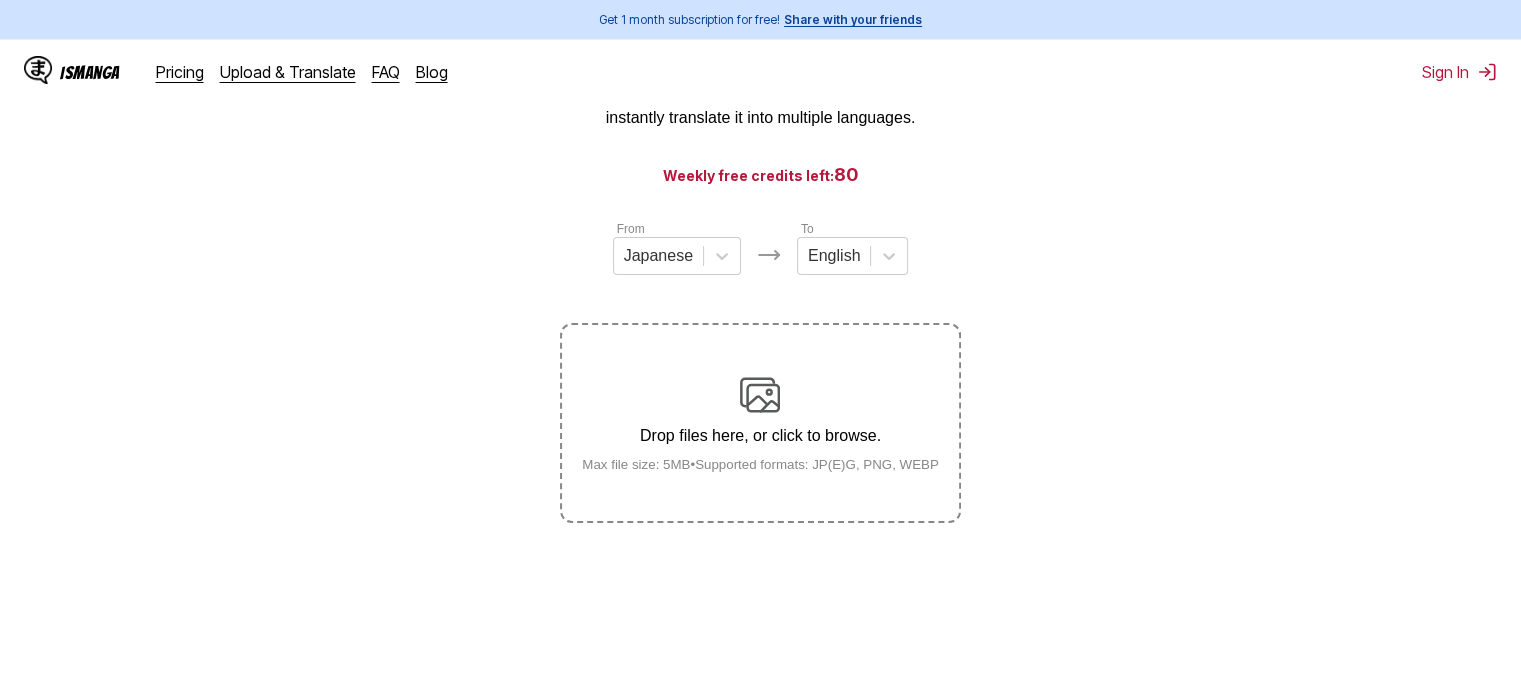 click on "Drop files here, or click to browse. Max file size: 5MB  •  Supported formats: JP(E)G, PNG, WEBP" at bounding box center [760, 423] 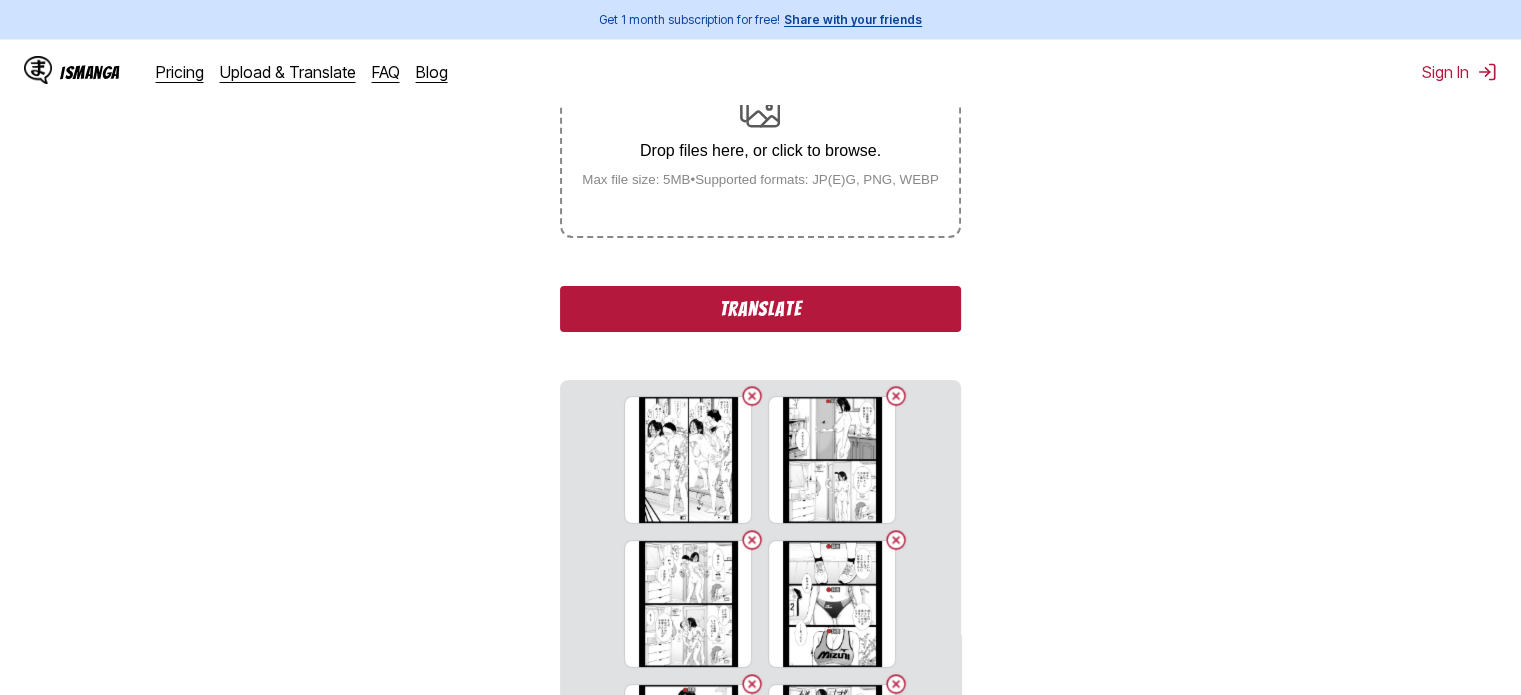scroll, scrollTop: 400, scrollLeft: 0, axis: vertical 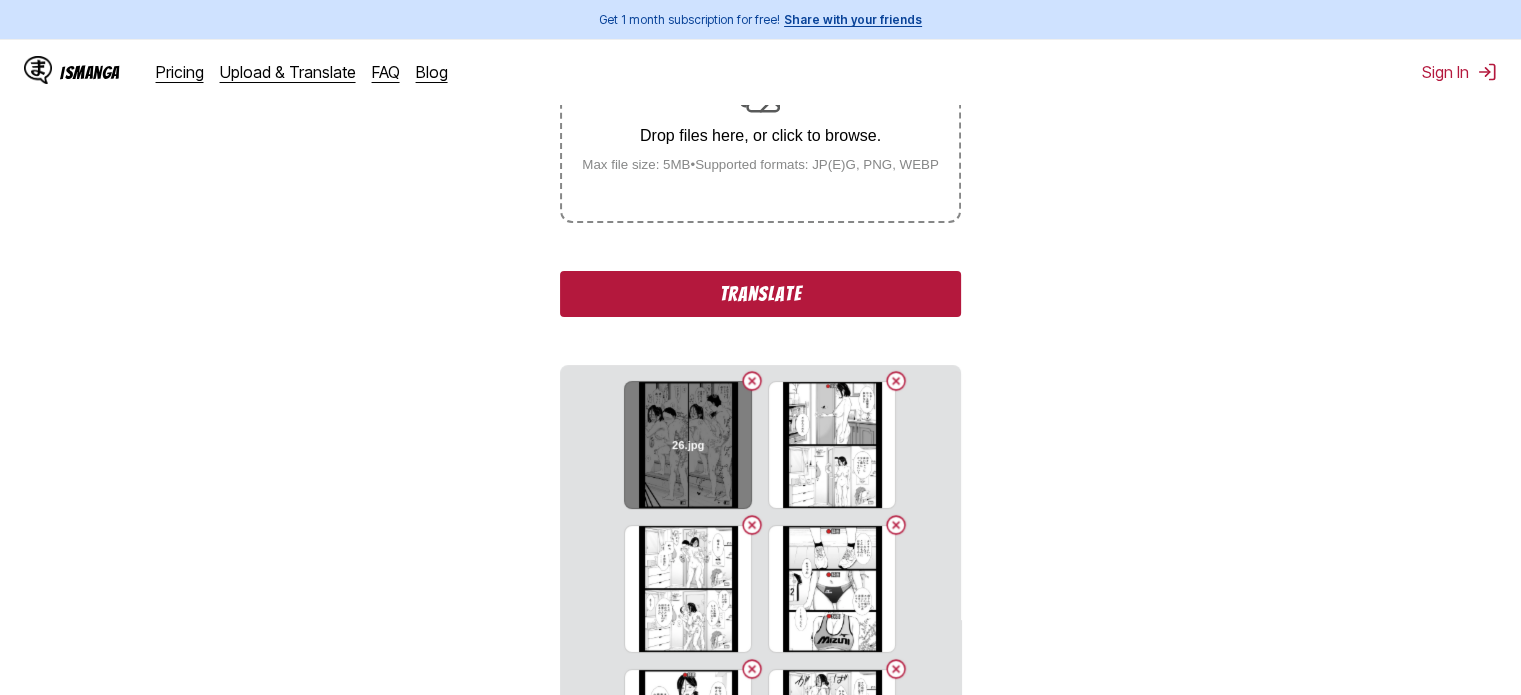 click at bounding box center (752, 381) 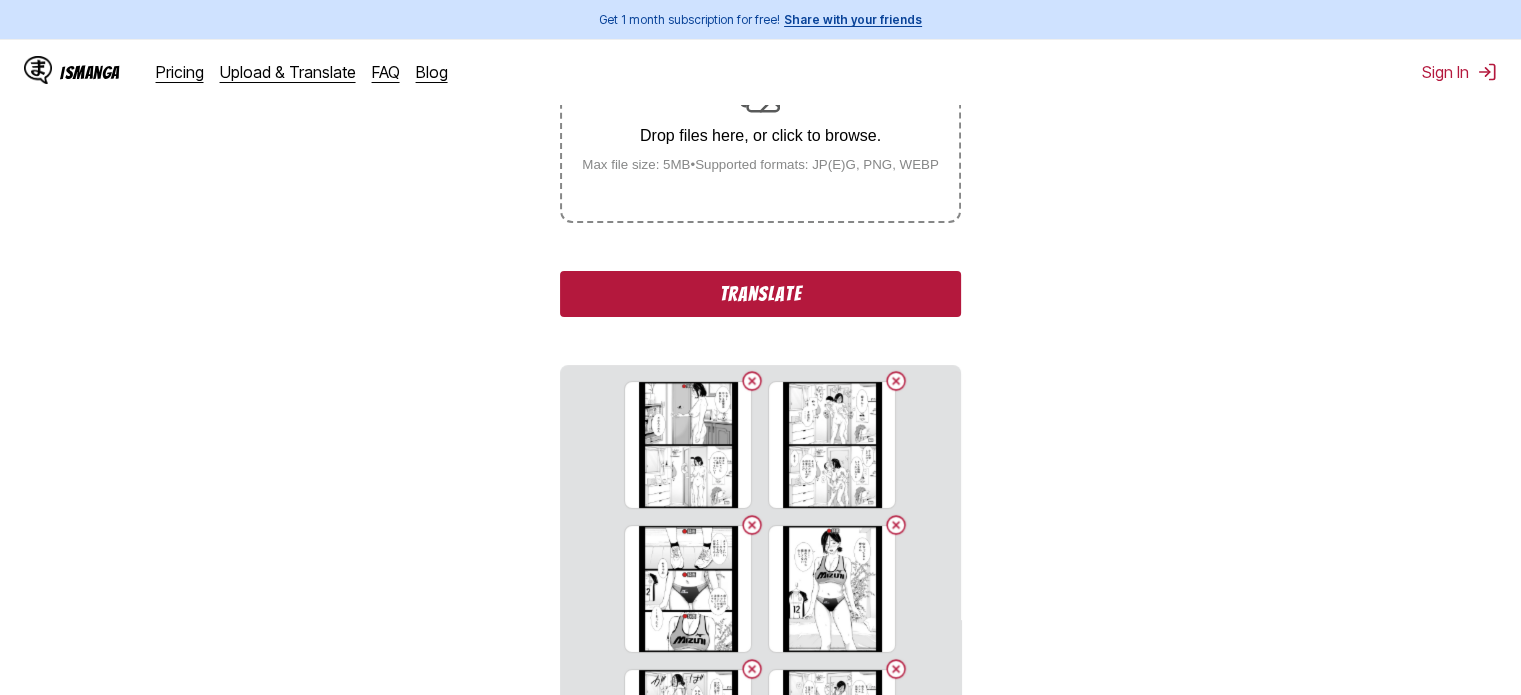 click at bounding box center [752, 381] 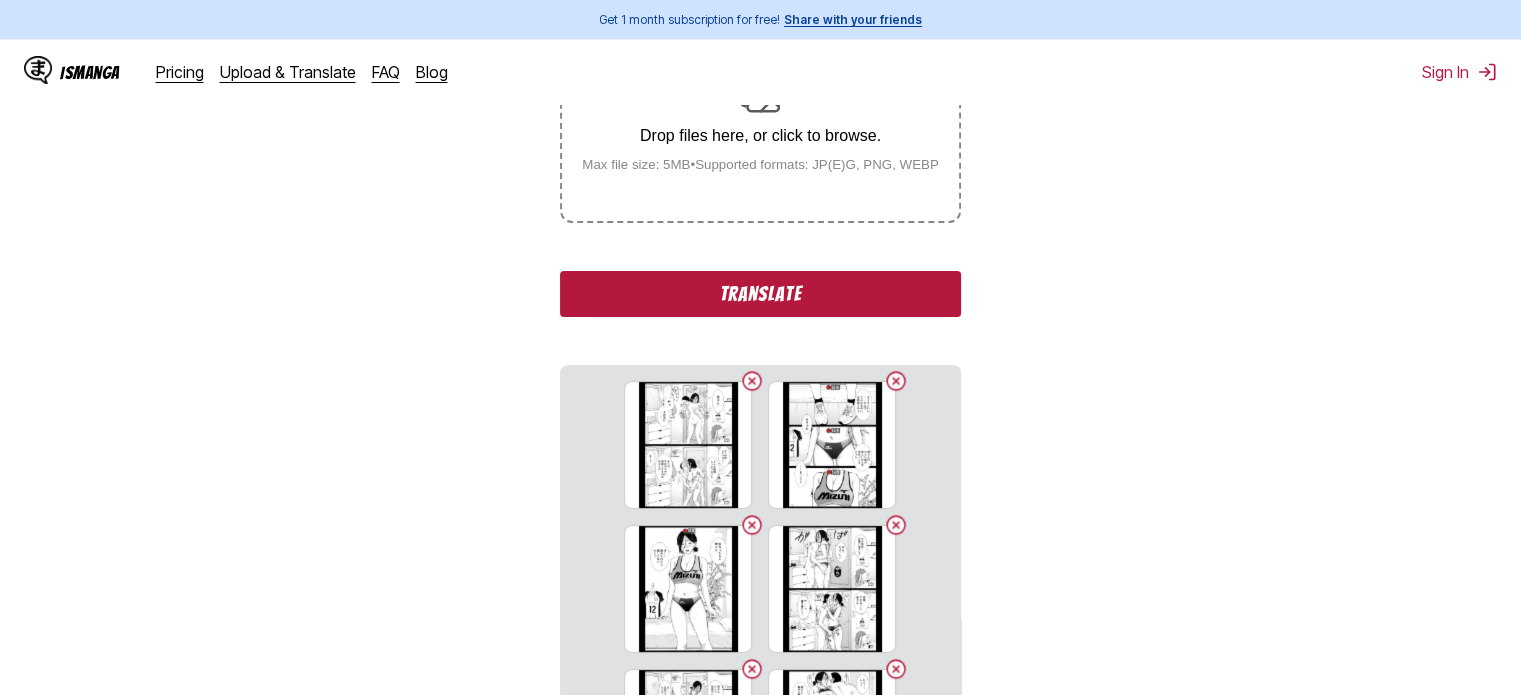 click at bounding box center (752, 381) 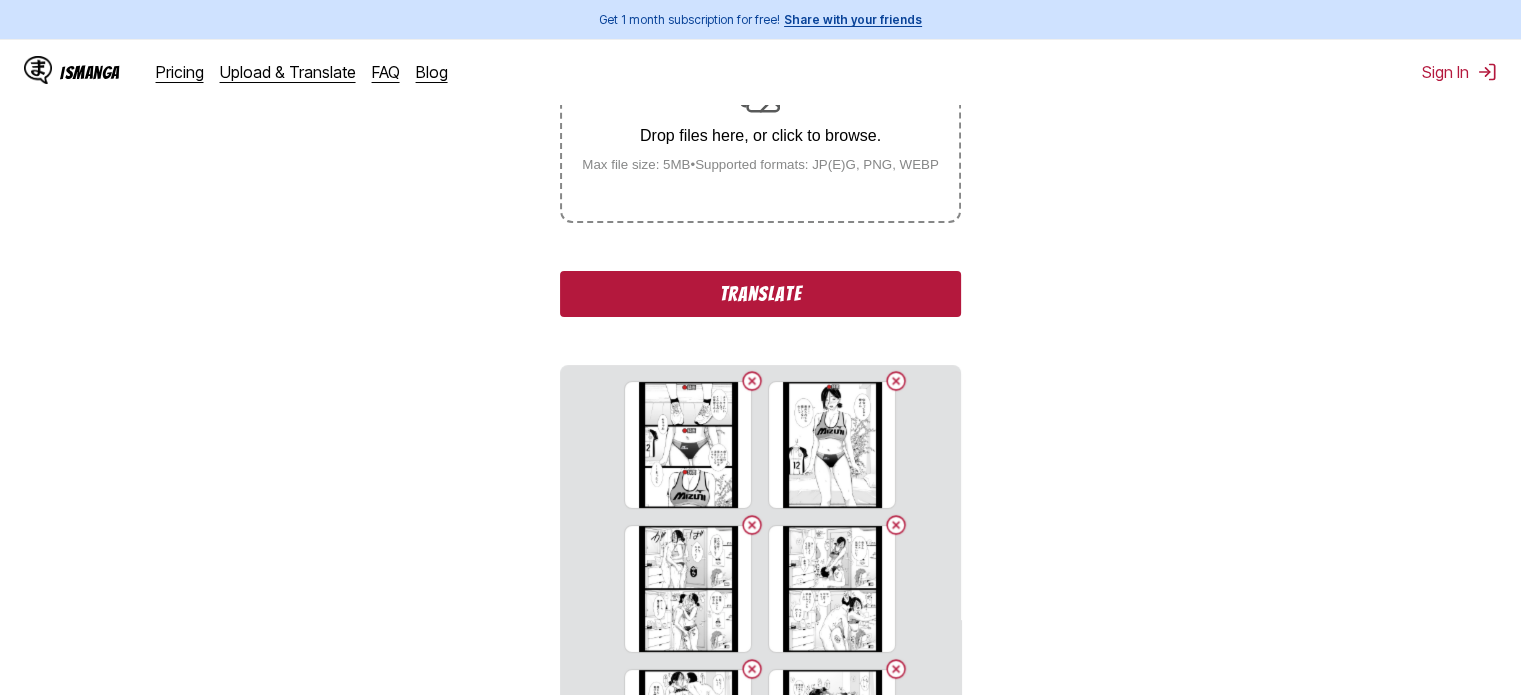 click on "Translate" at bounding box center [760, 294] 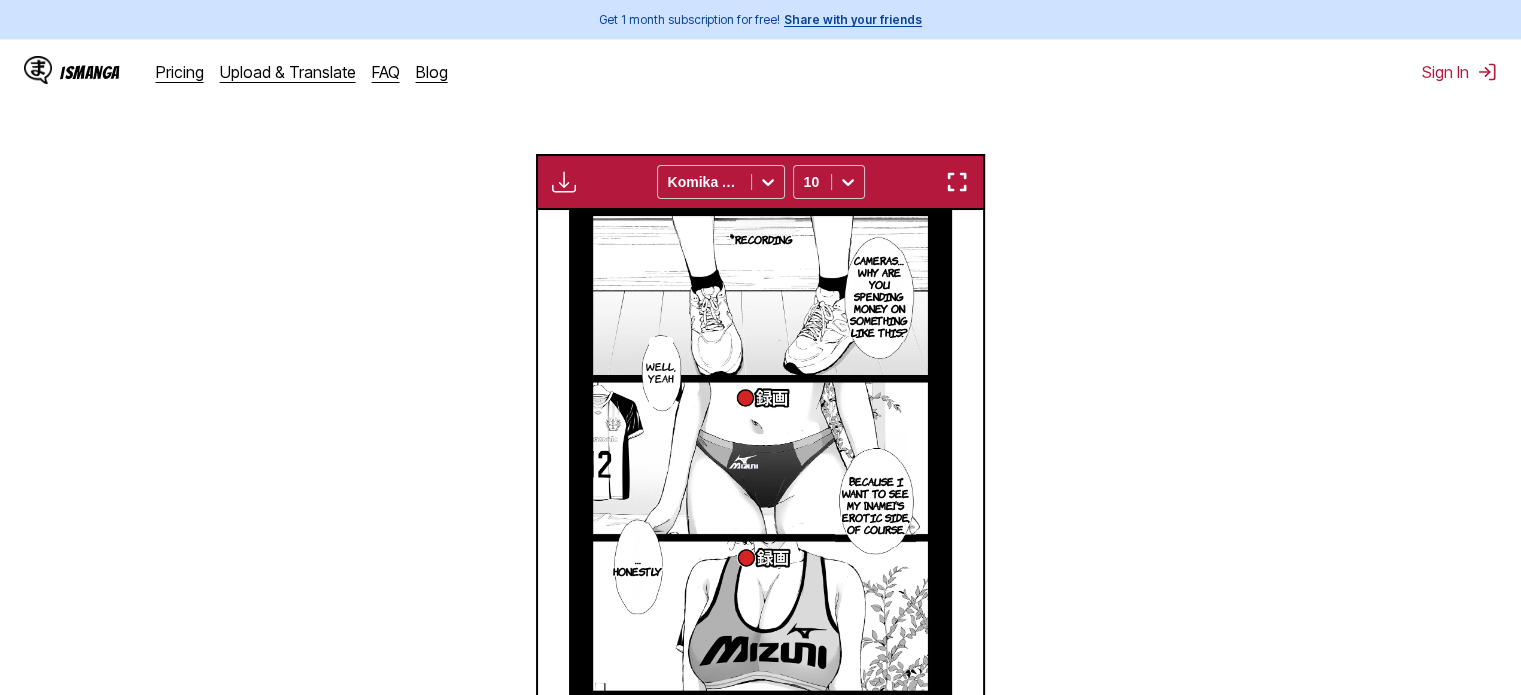 scroll, scrollTop: 635, scrollLeft: 0, axis: vertical 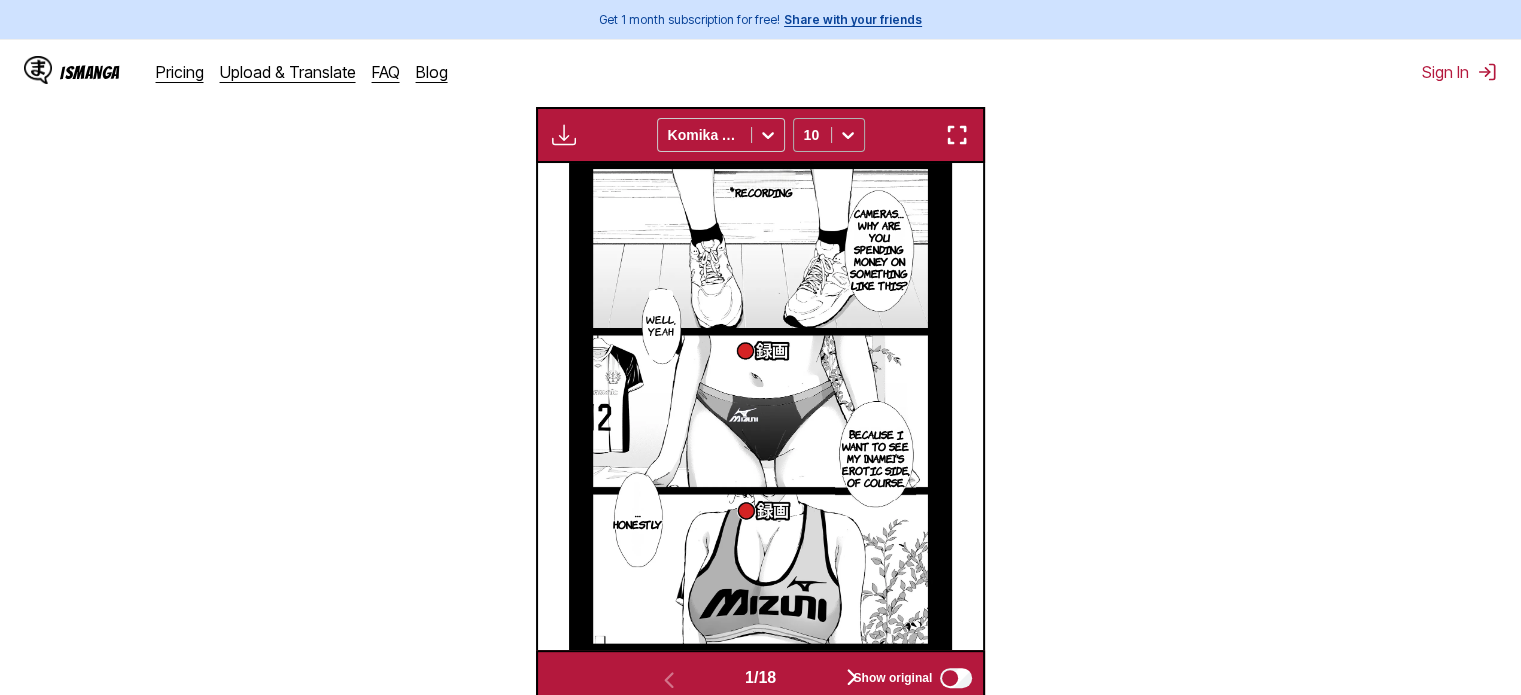 click 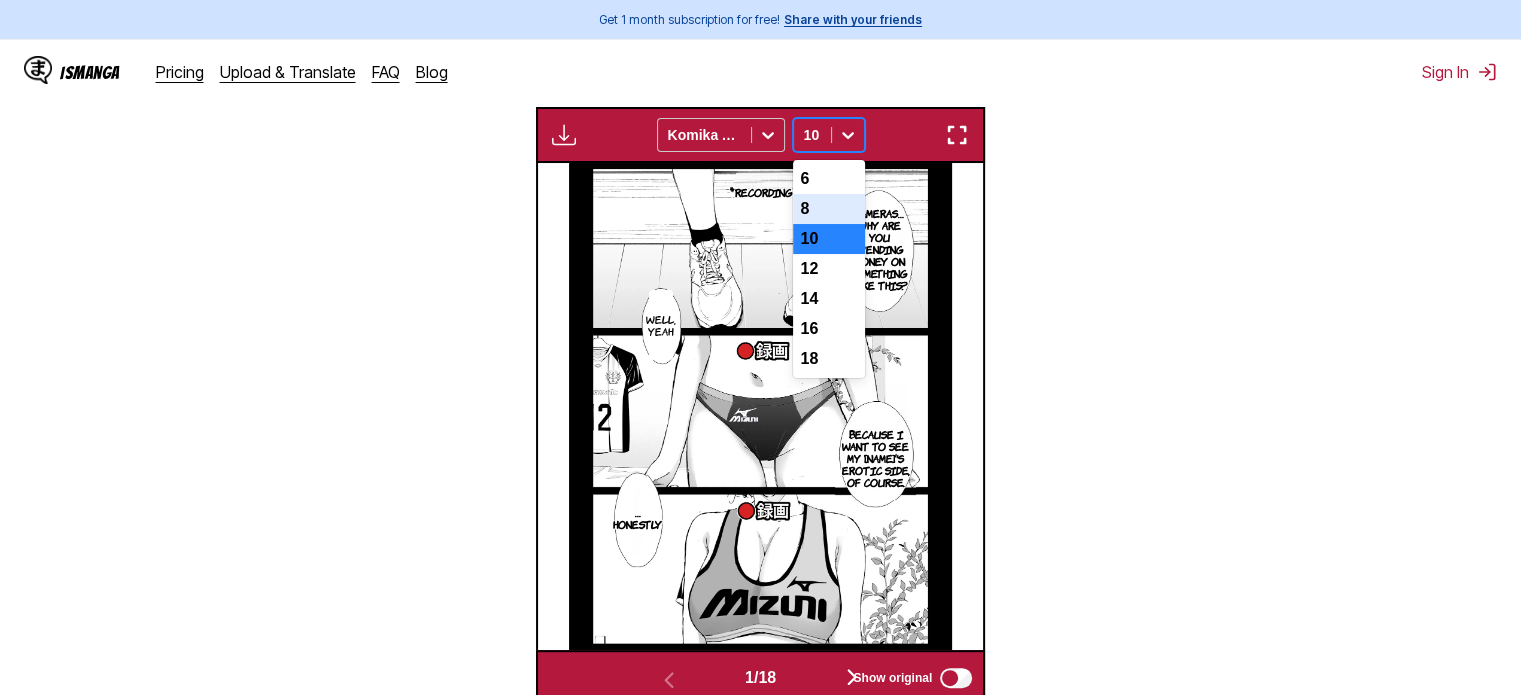 click on "8" at bounding box center (829, 209) 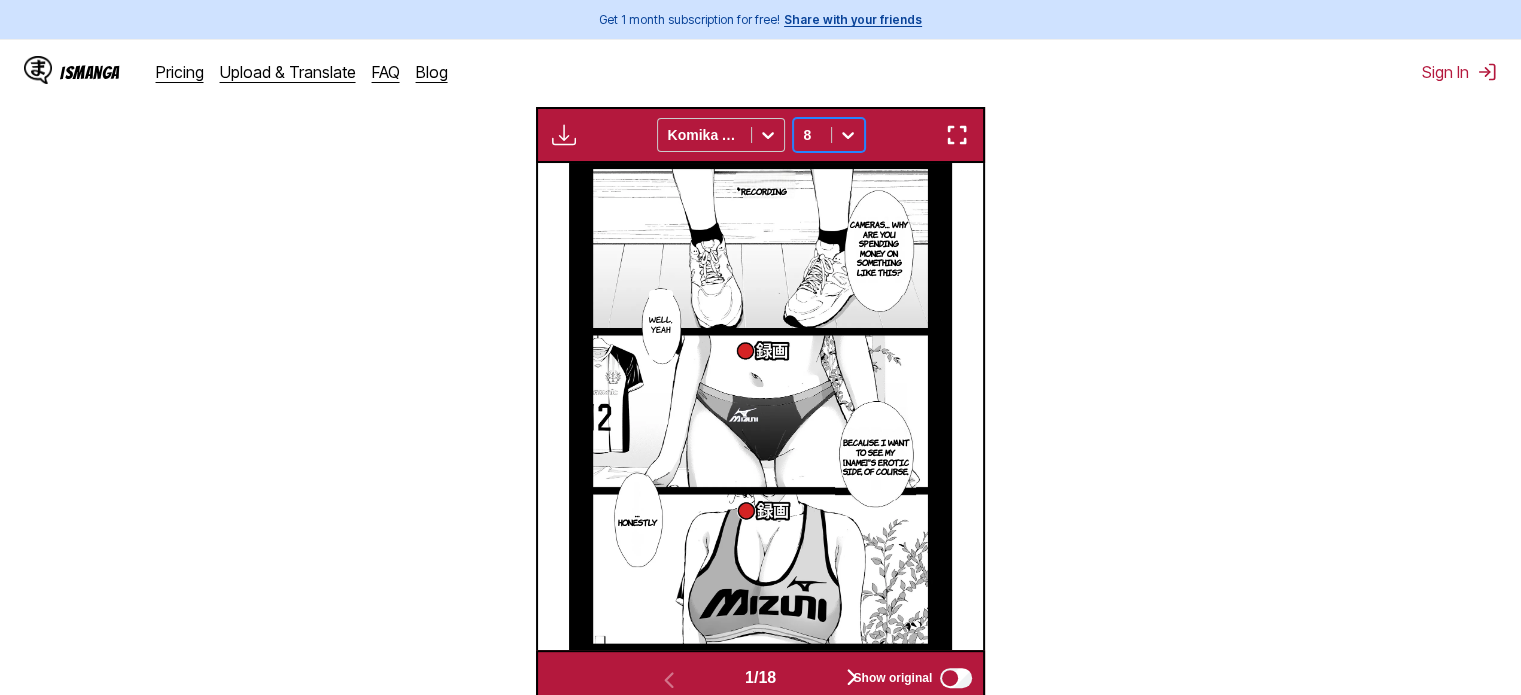 scroll, scrollTop: 835, scrollLeft: 0, axis: vertical 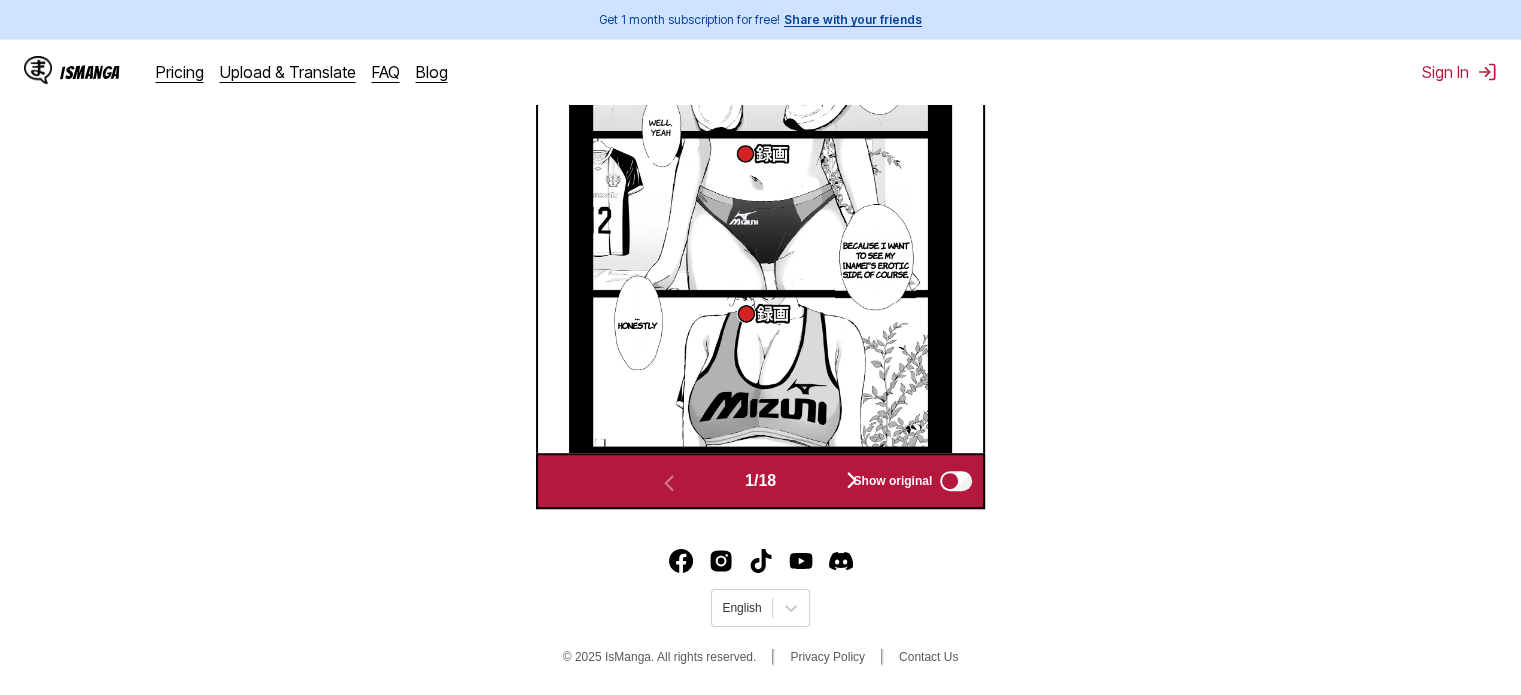 click on "Show original" at bounding box center (908, 481) 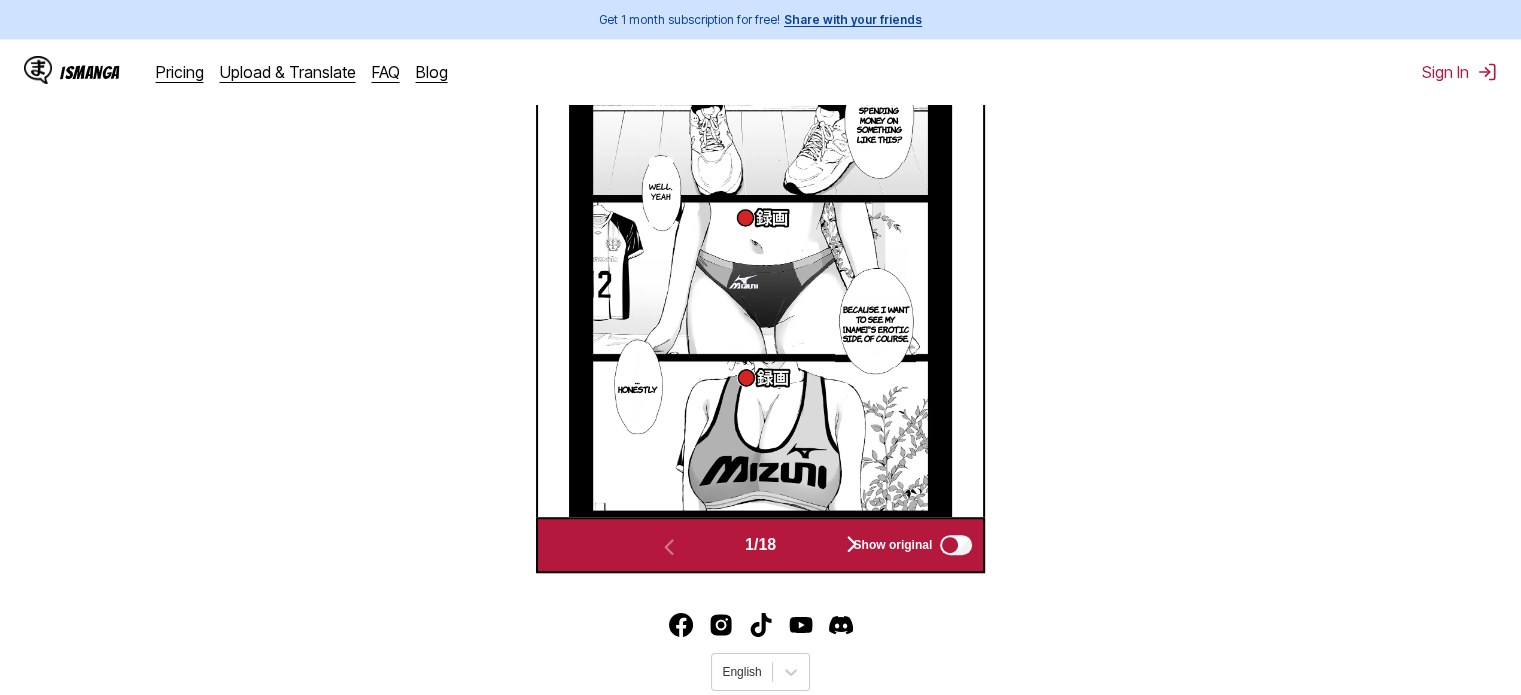 scroll, scrollTop: 735, scrollLeft: 0, axis: vertical 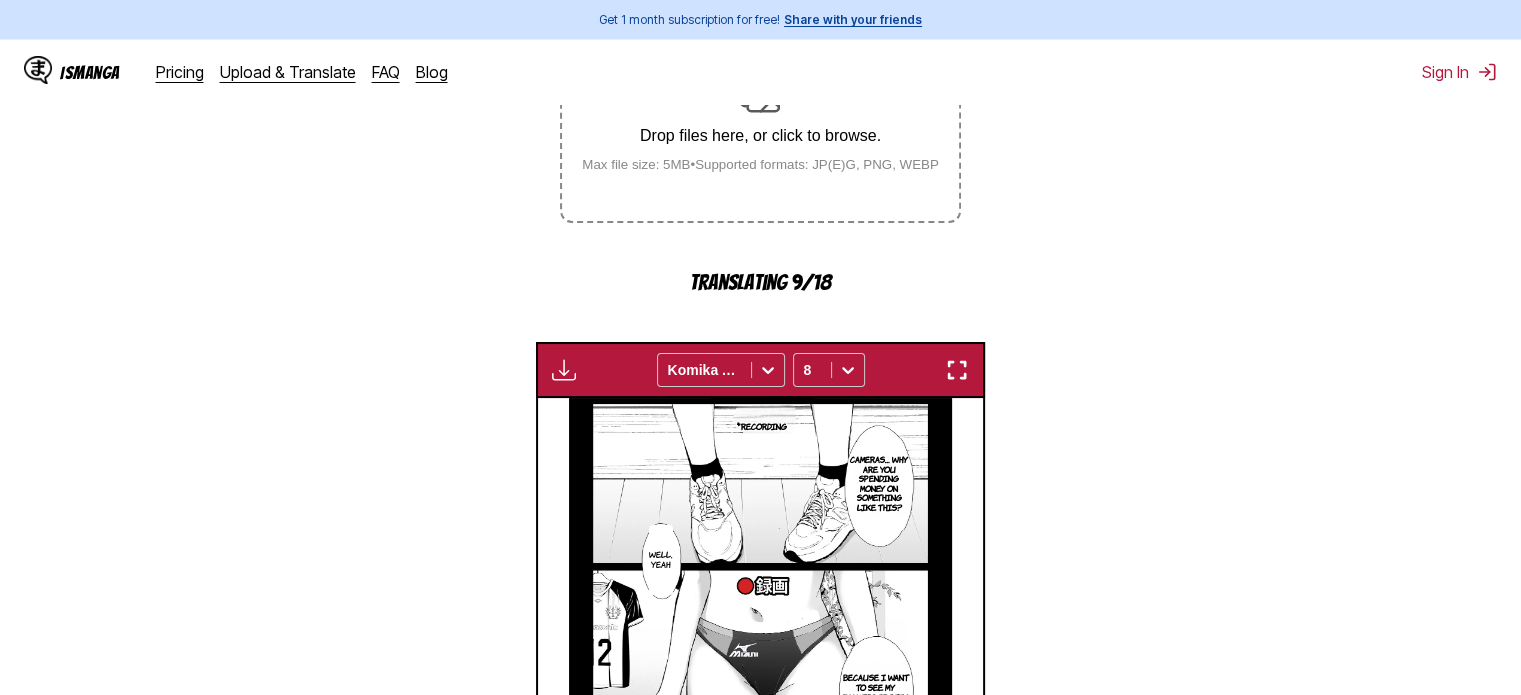 click at bounding box center (564, 370) 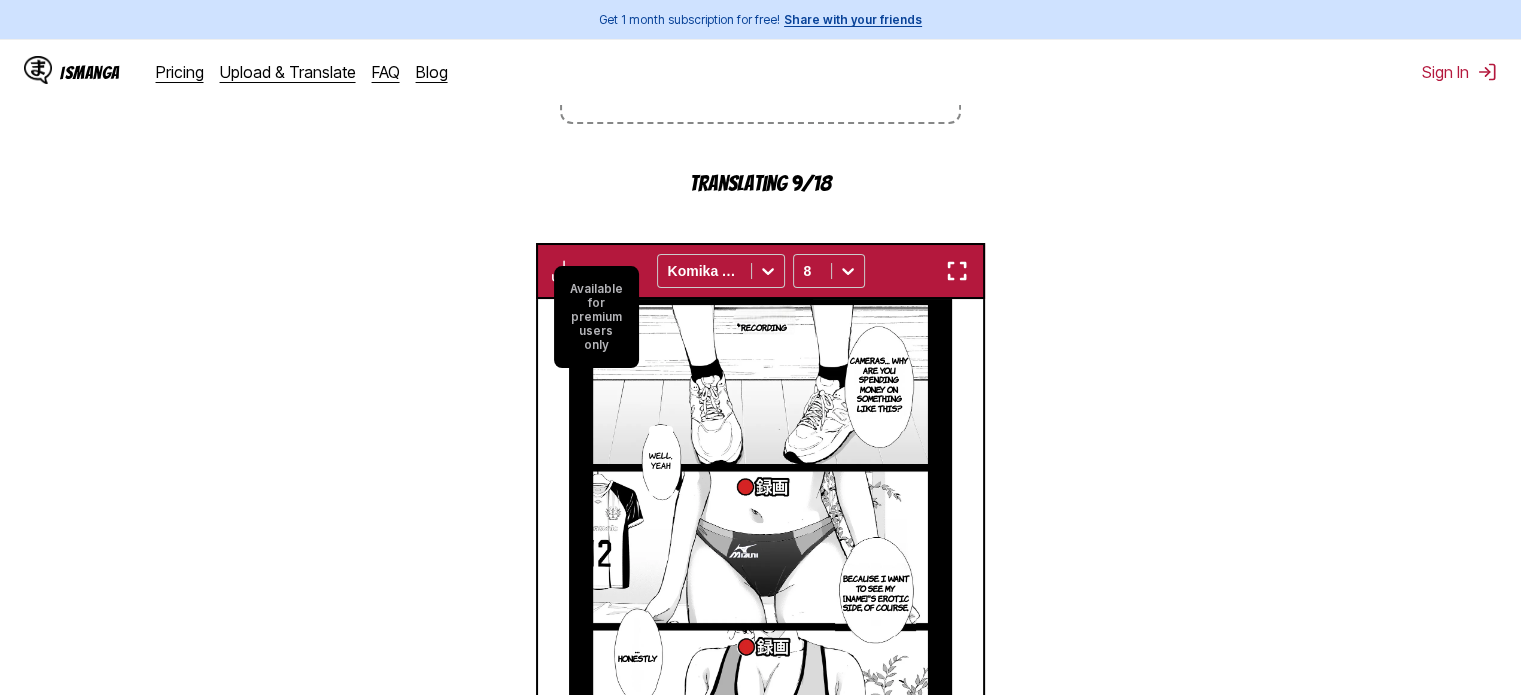 scroll, scrollTop: 600, scrollLeft: 0, axis: vertical 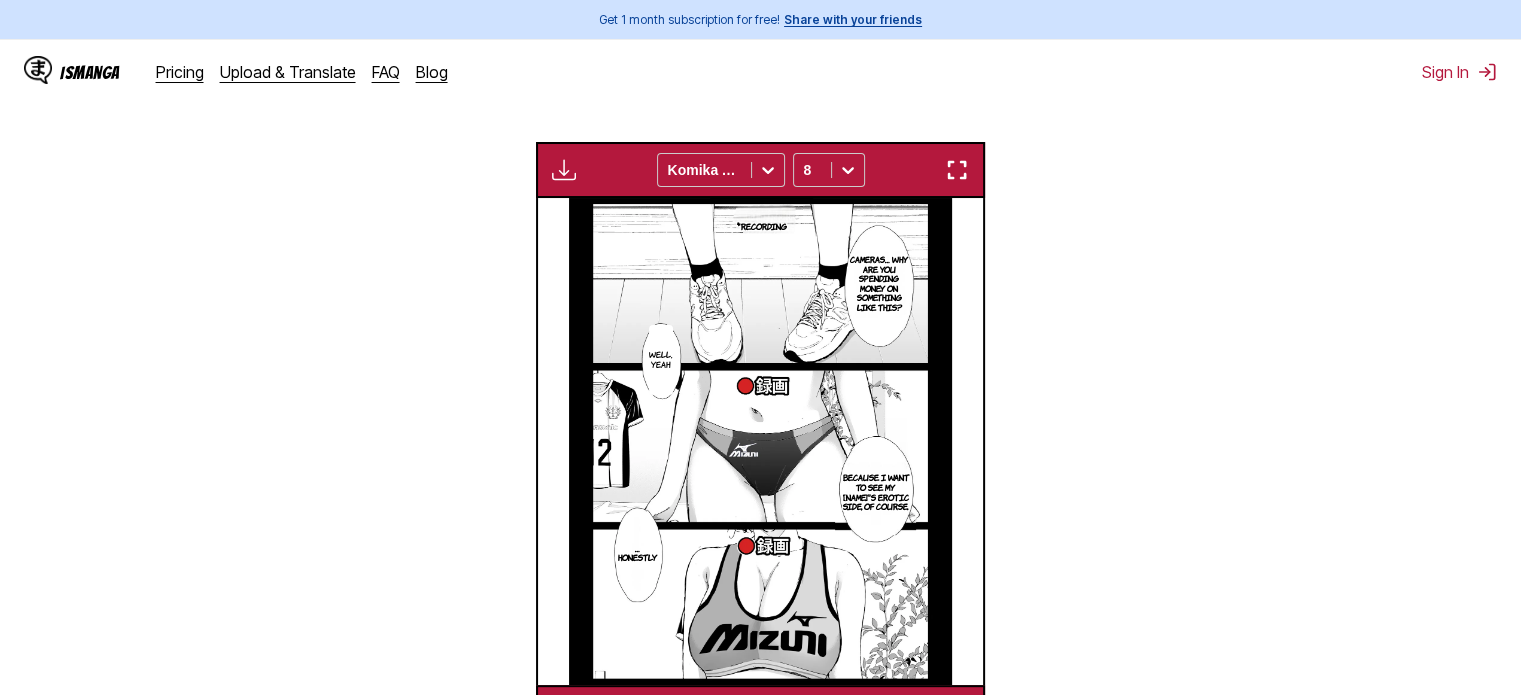 drag, startPoint x: 741, startPoint y: 388, endPoint x: 1200, endPoint y: 307, distance: 466.09225 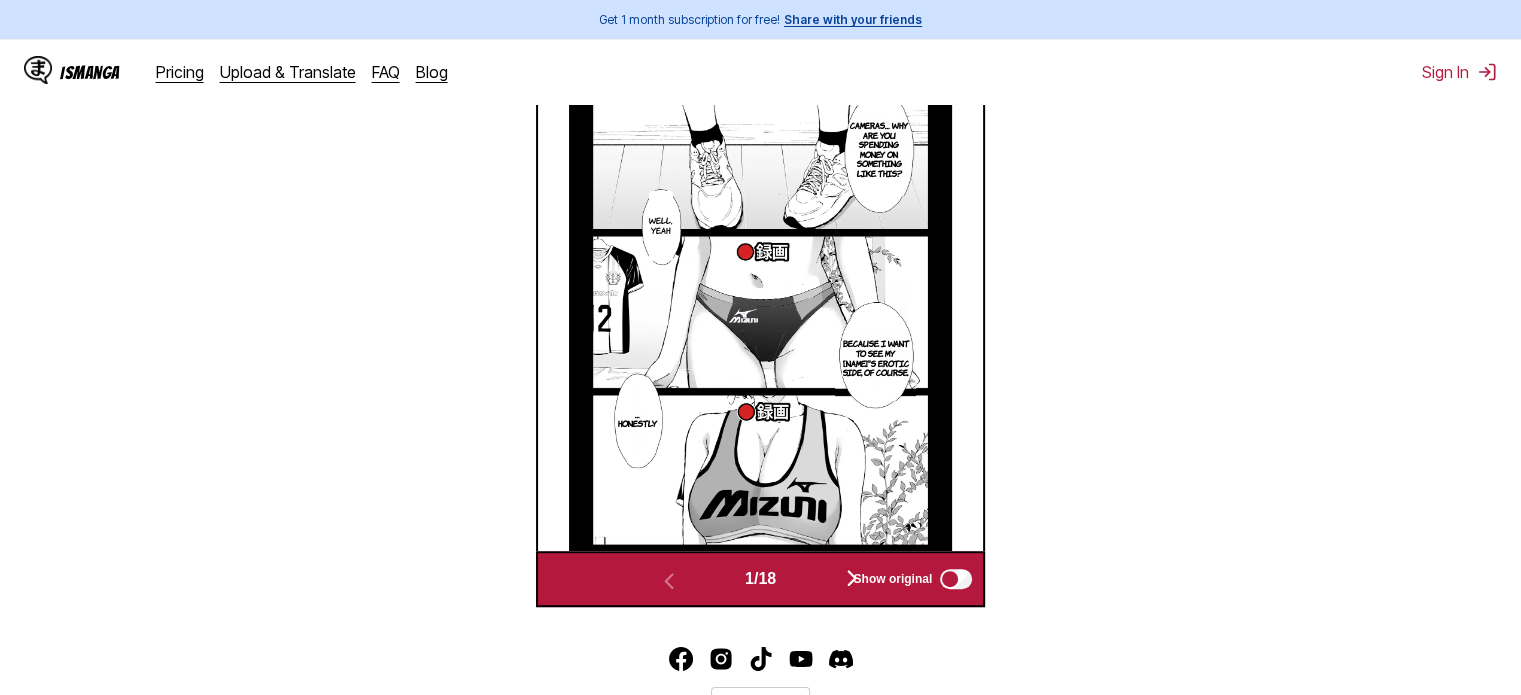 scroll, scrollTop: 700, scrollLeft: 0, axis: vertical 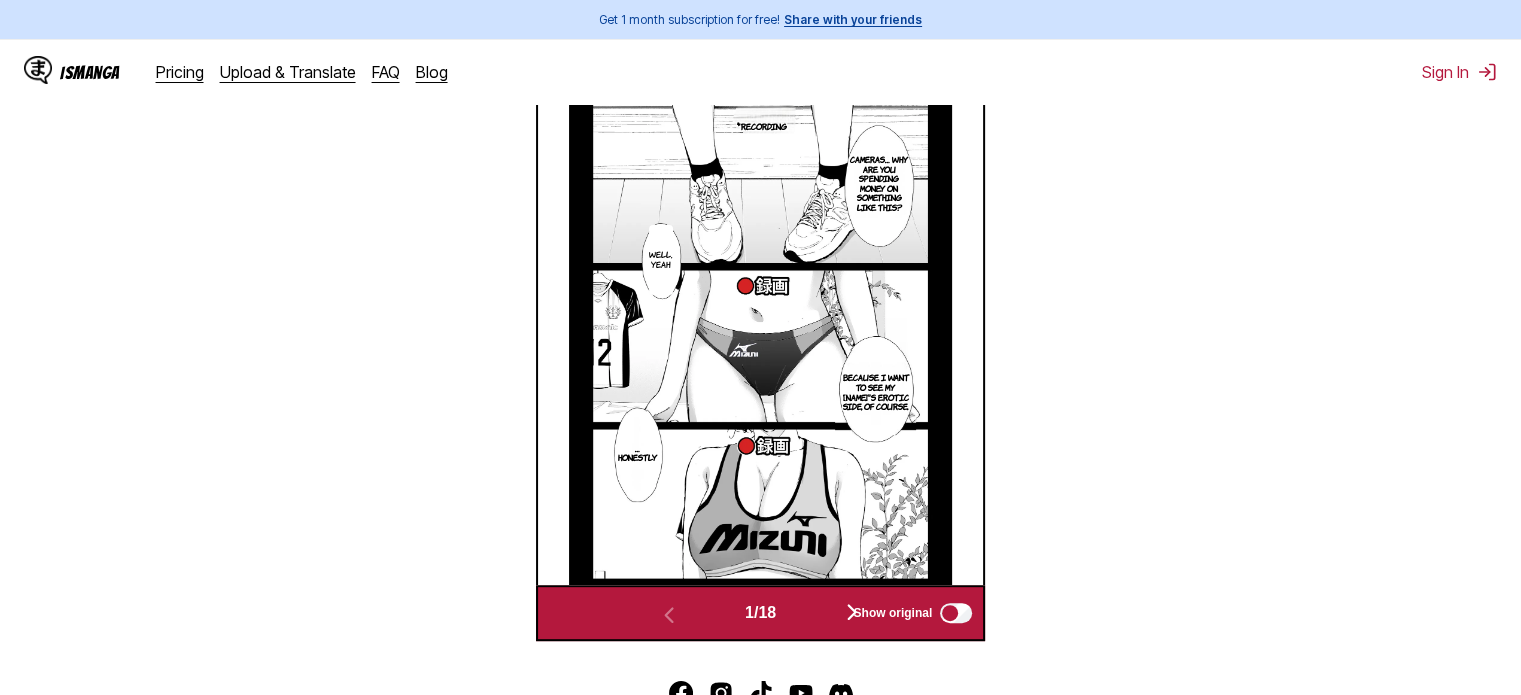 drag, startPoint x: 753, startPoint y: 263, endPoint x: 1216, endPoint y: 238, distance: 463.67447 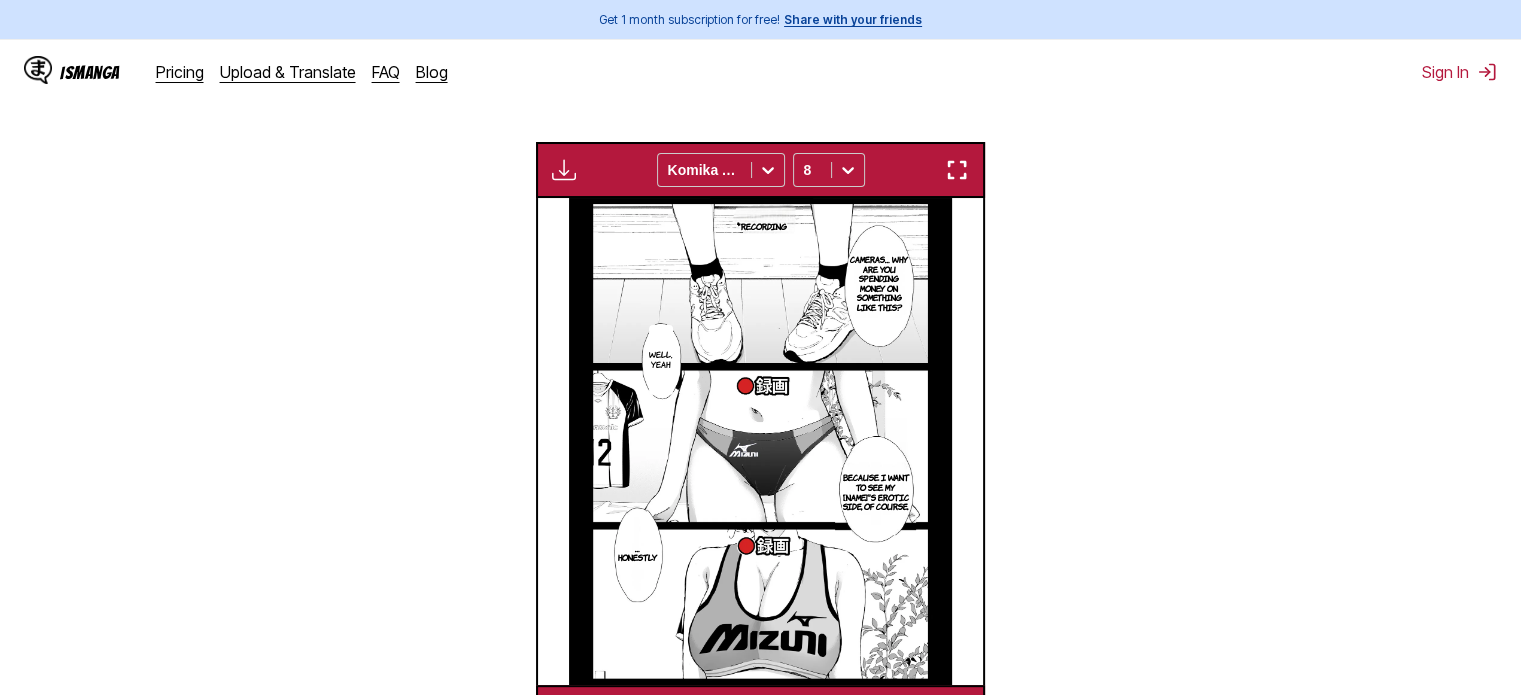 click at bounding box center (957, 170) 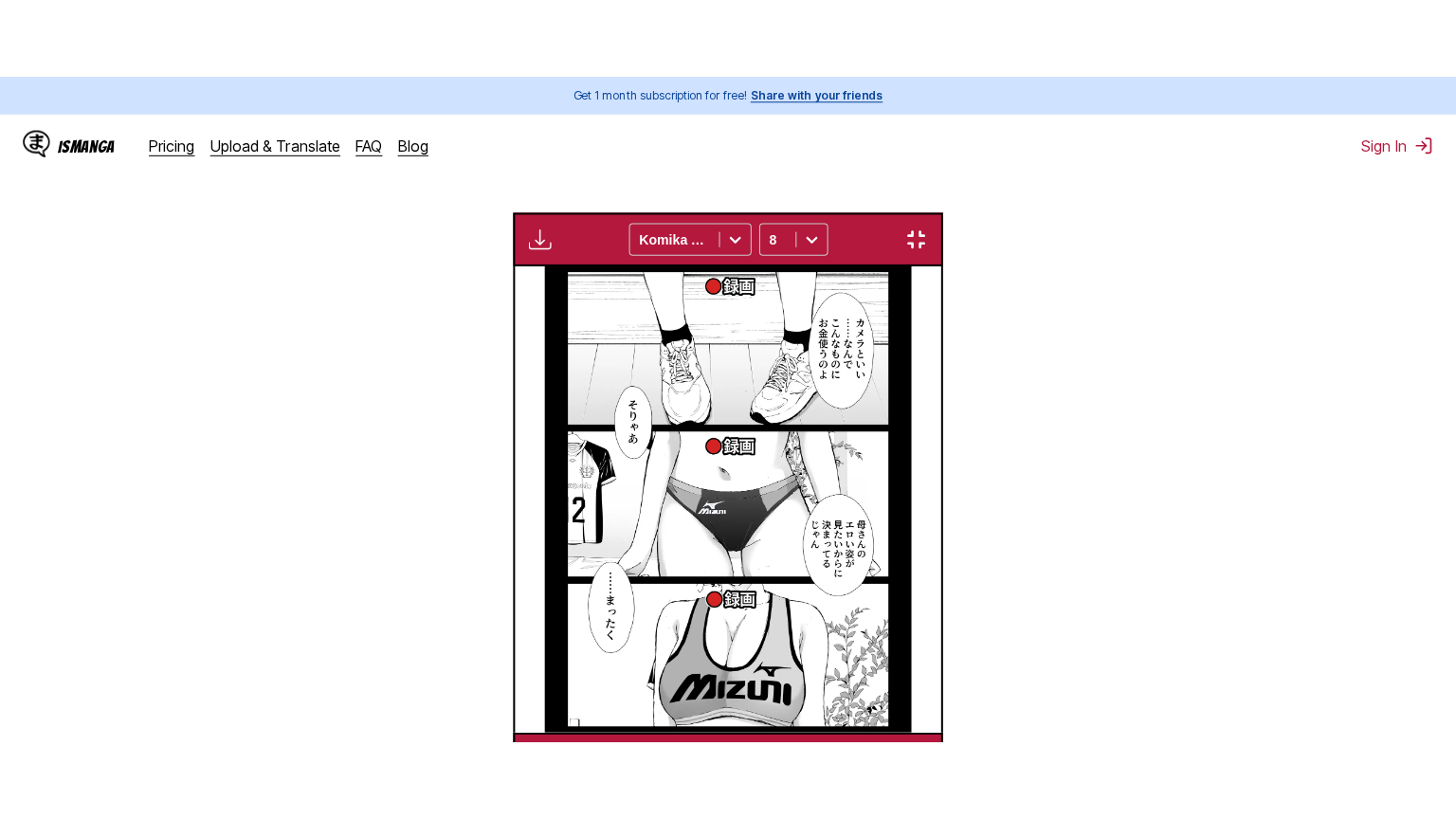 scroll, scrollTop: 220, scrollLeft: 0, axis: vertical 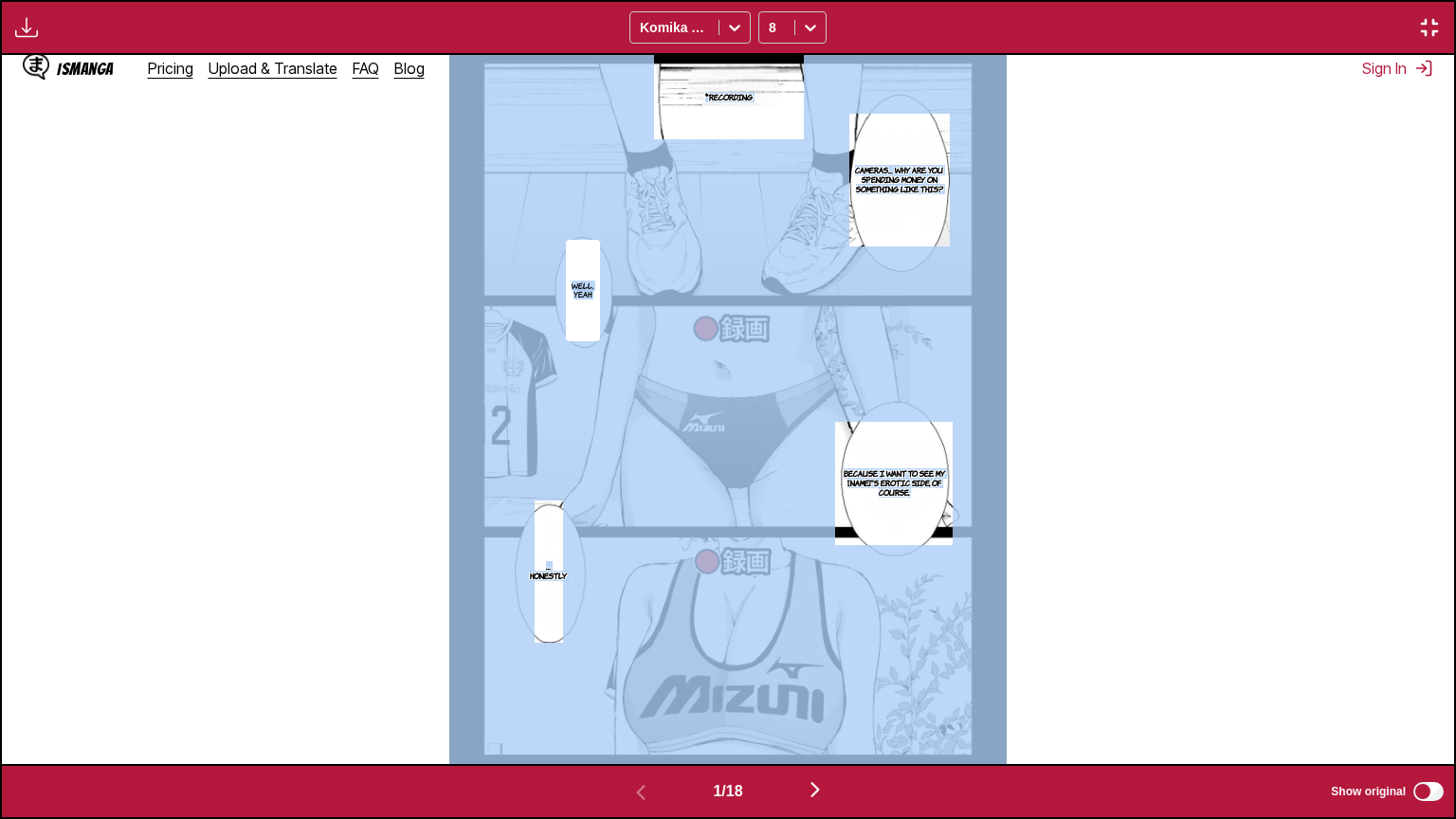 drag, startPoint x: 759, startPoint y: 317, endPoint x: 1455, endPoint y: 337, distance: 696.2873 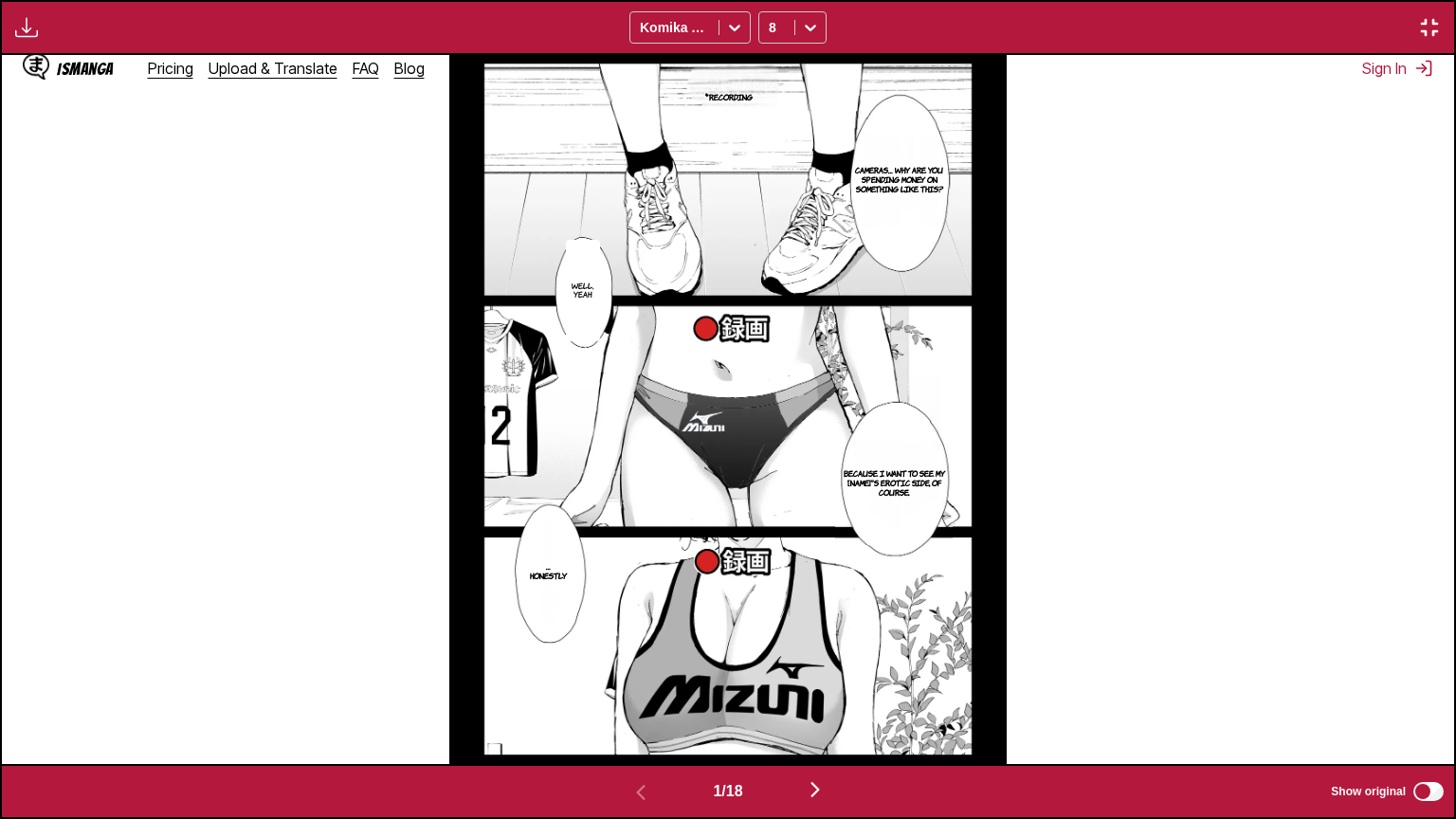 click at bounding box center (1429, 27) 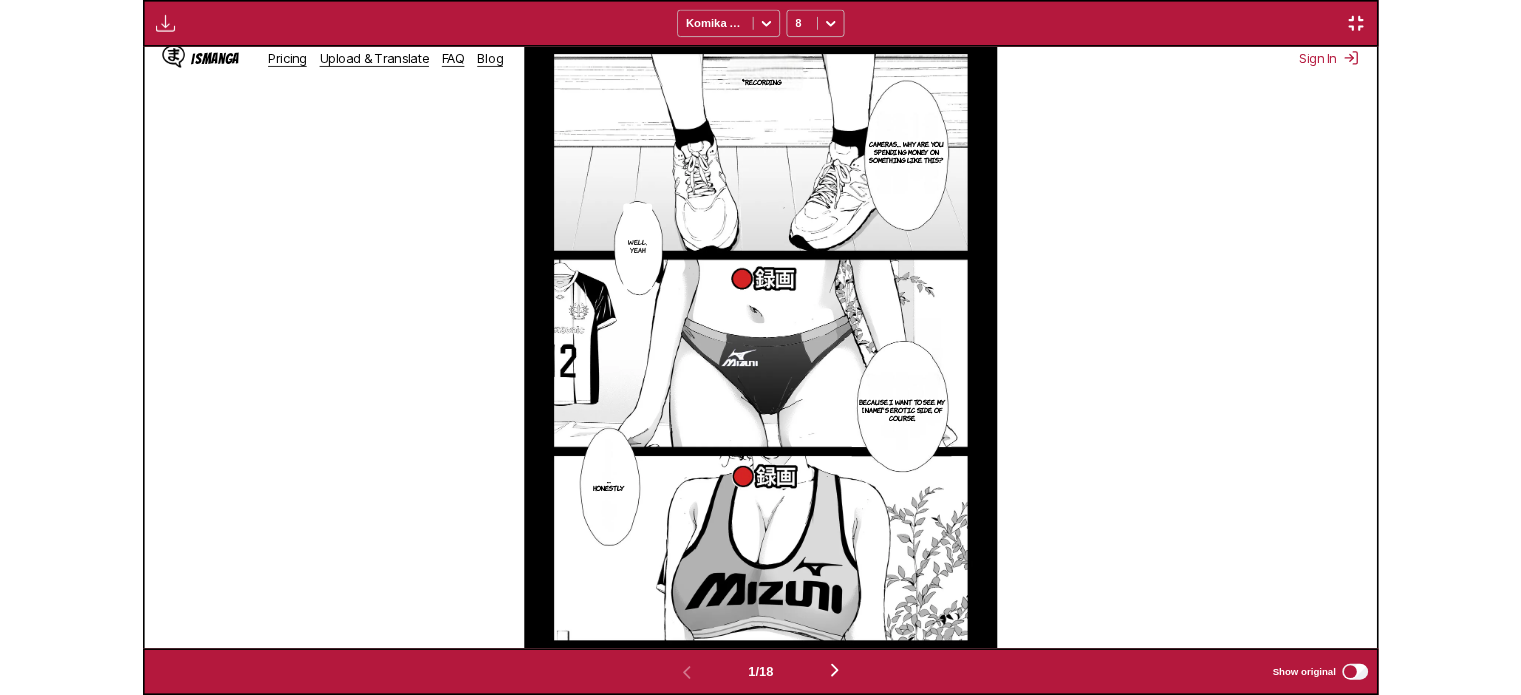 scroll, scrollTop: 593, scrollLeft: 0, axis: vertical 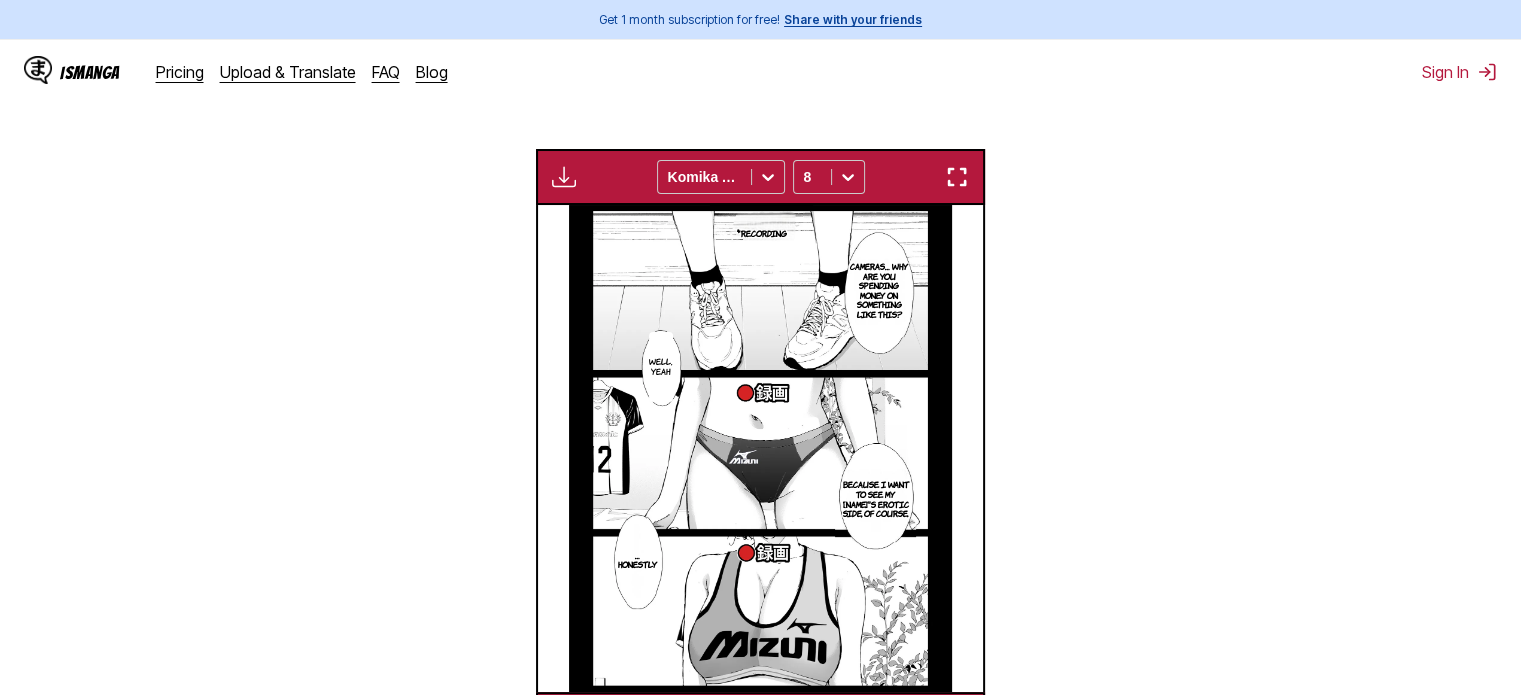 click at bounding box center (957, 177) 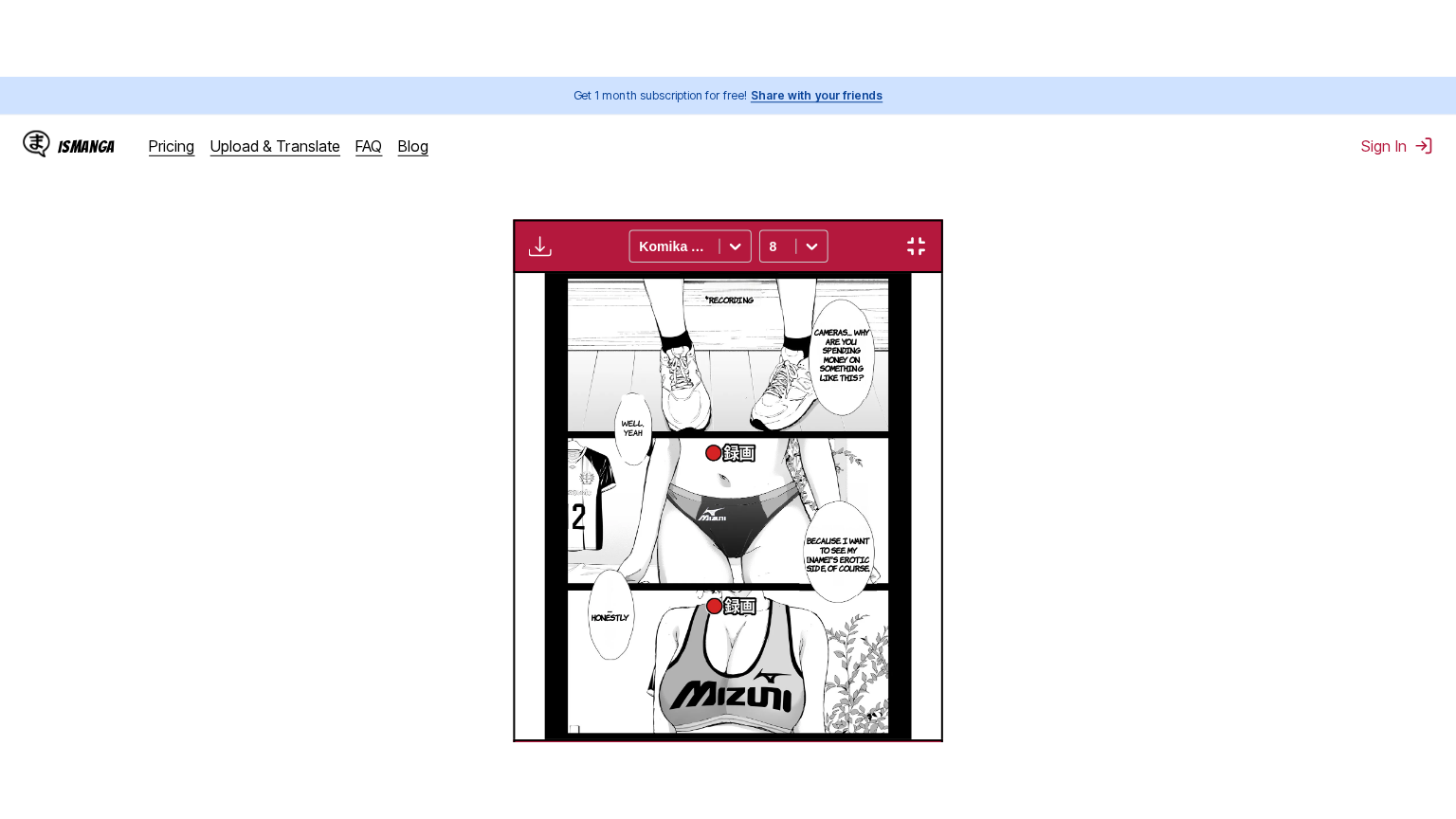 scroll, scrollTop: 220, scrollLeft: 0, axis: vertical 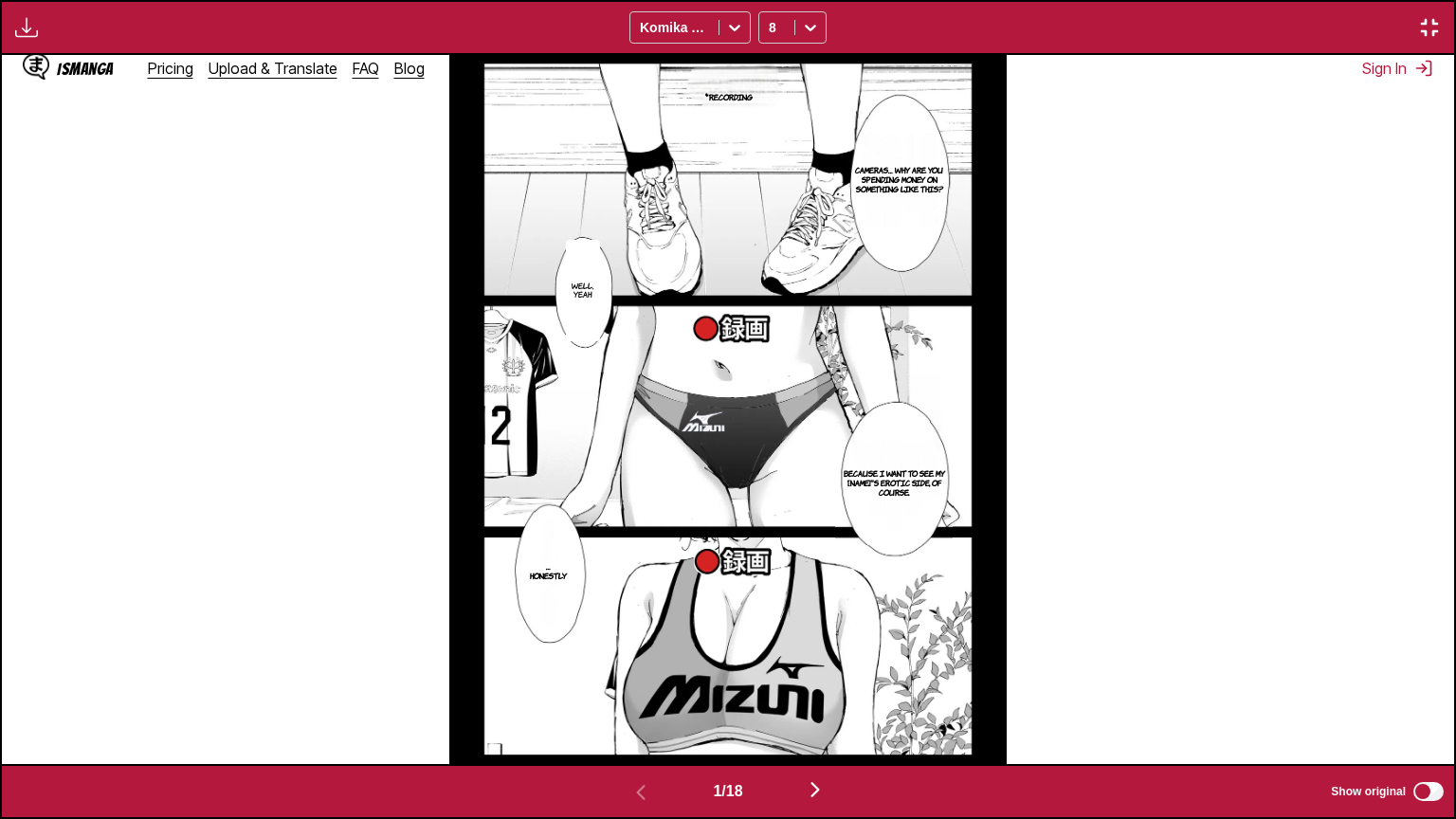 drag, startPoint x: 669, startPoint y: 383, endPoint x: 1228, endPoint y: 210, distance: 585.1581 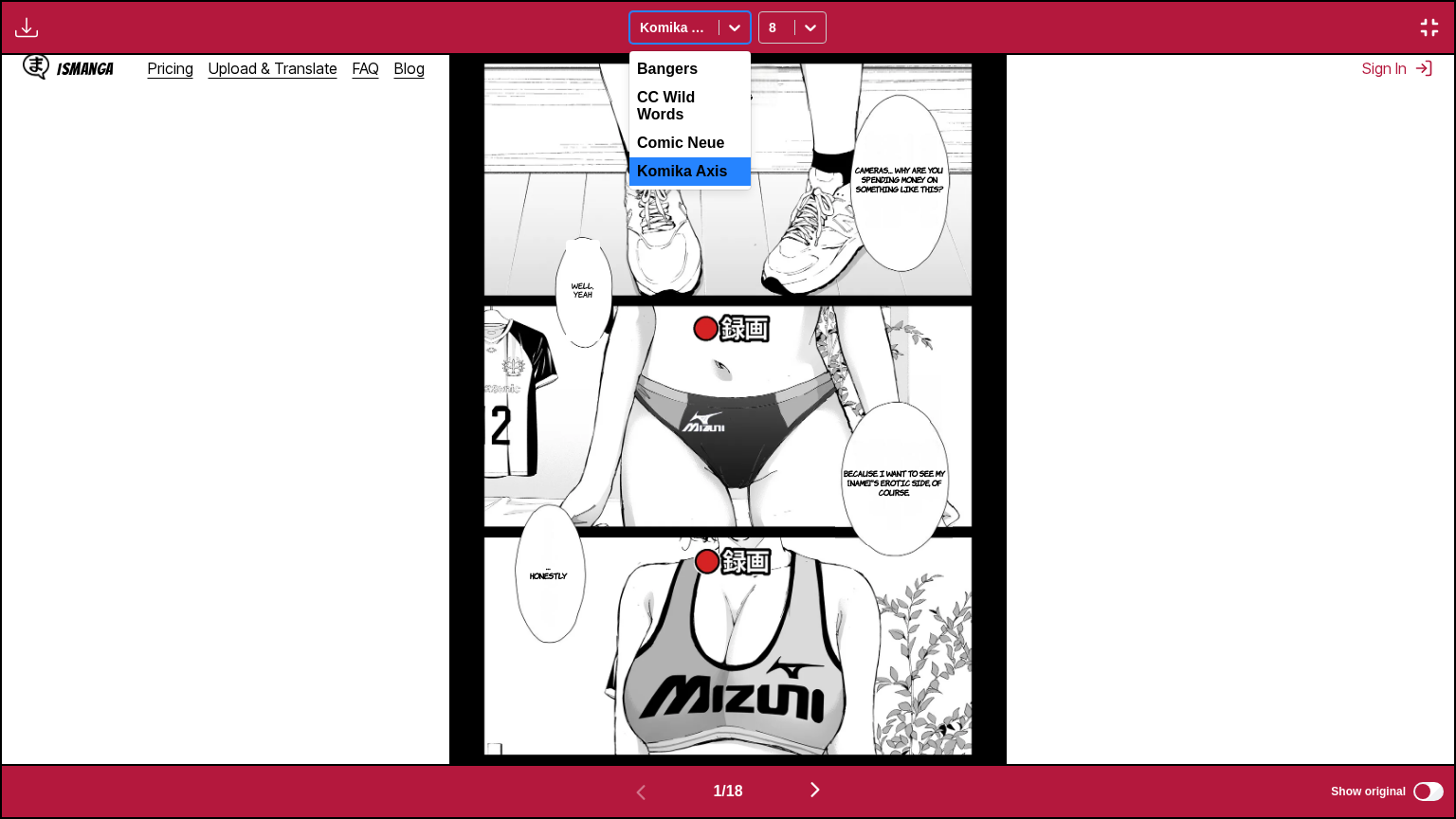click at bounding box center (674, 27) 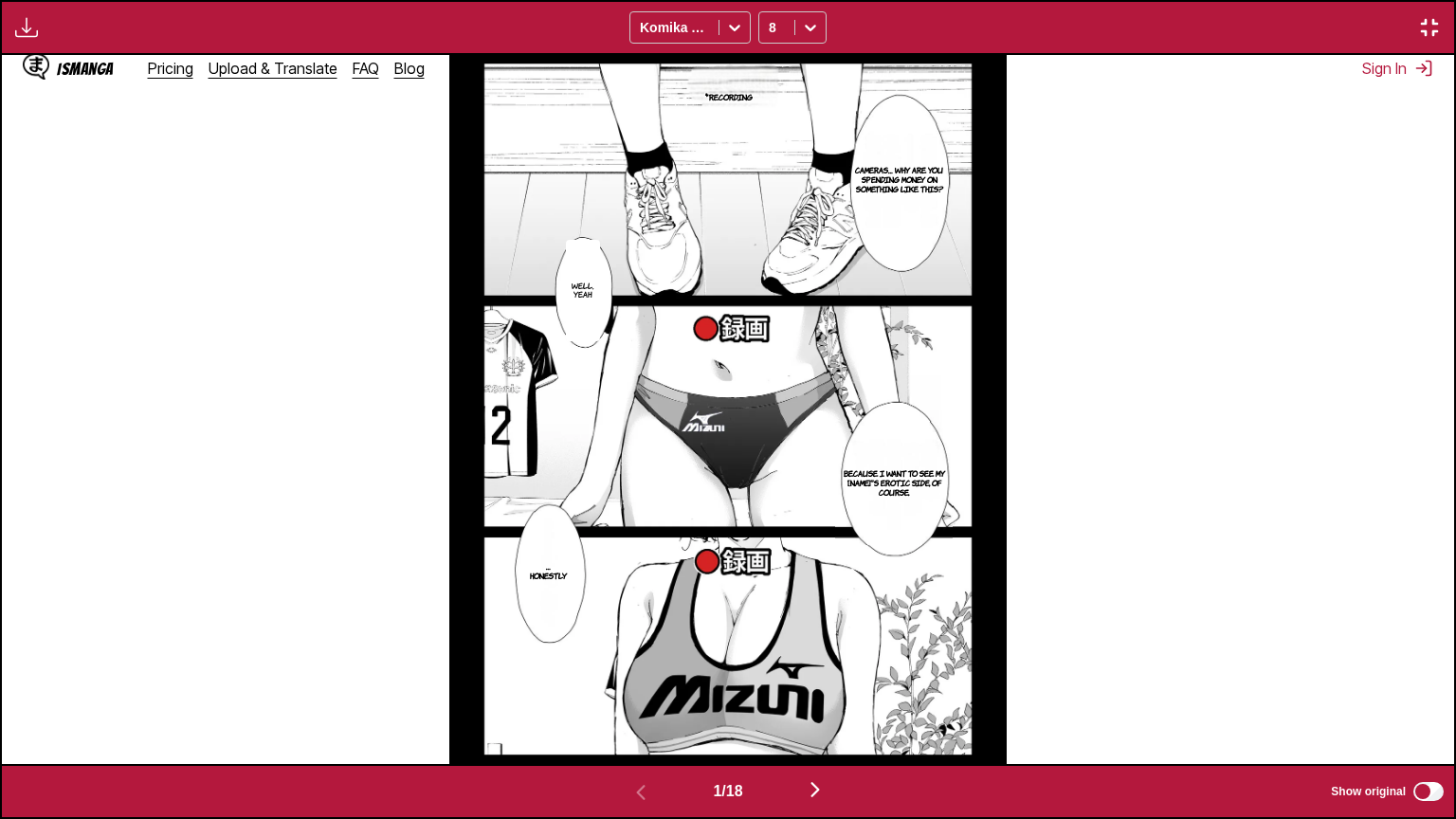 click at bounding box center (27, 27) 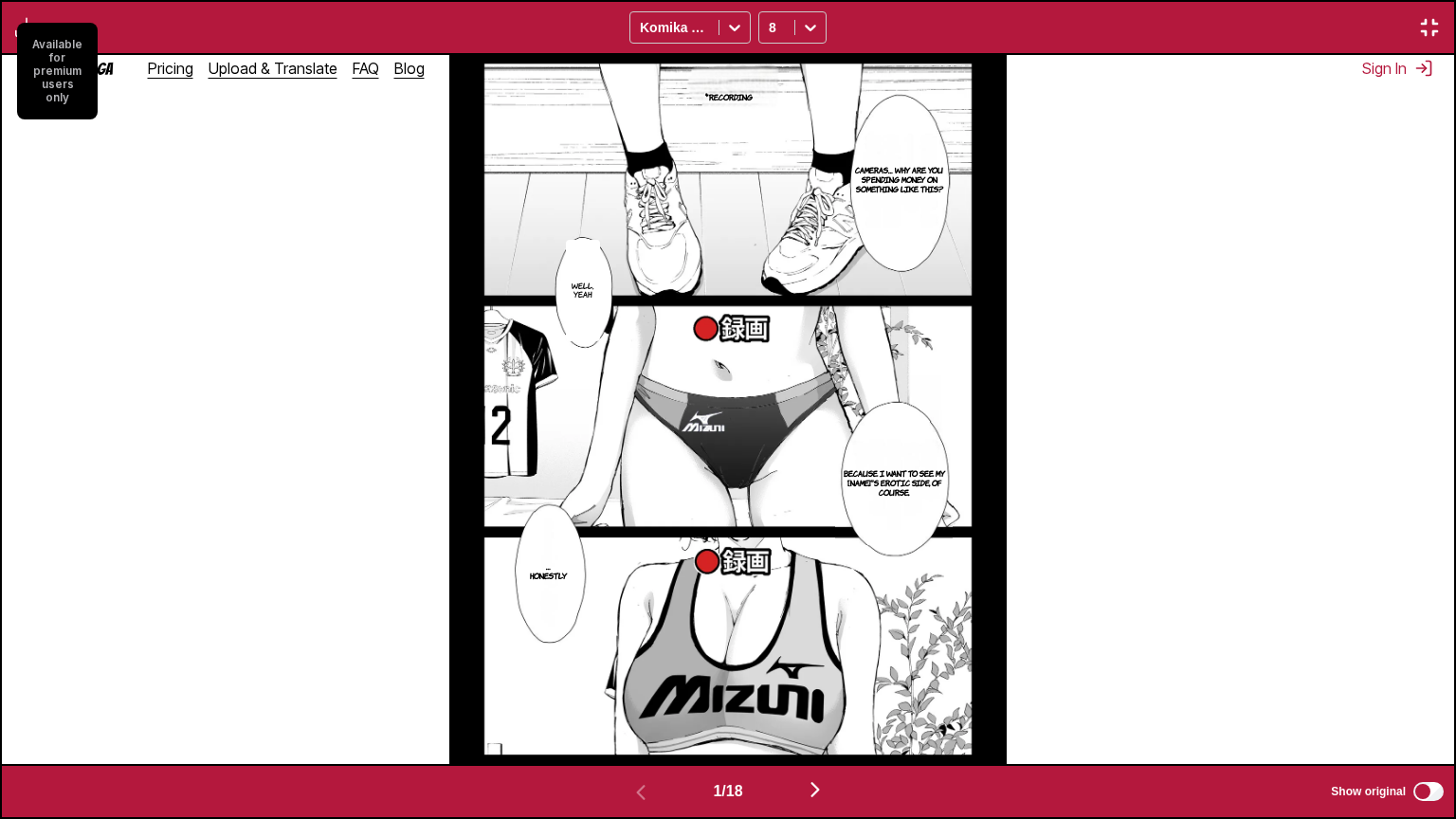 click on "Available for premium users only" at bounding box center [57, 71] 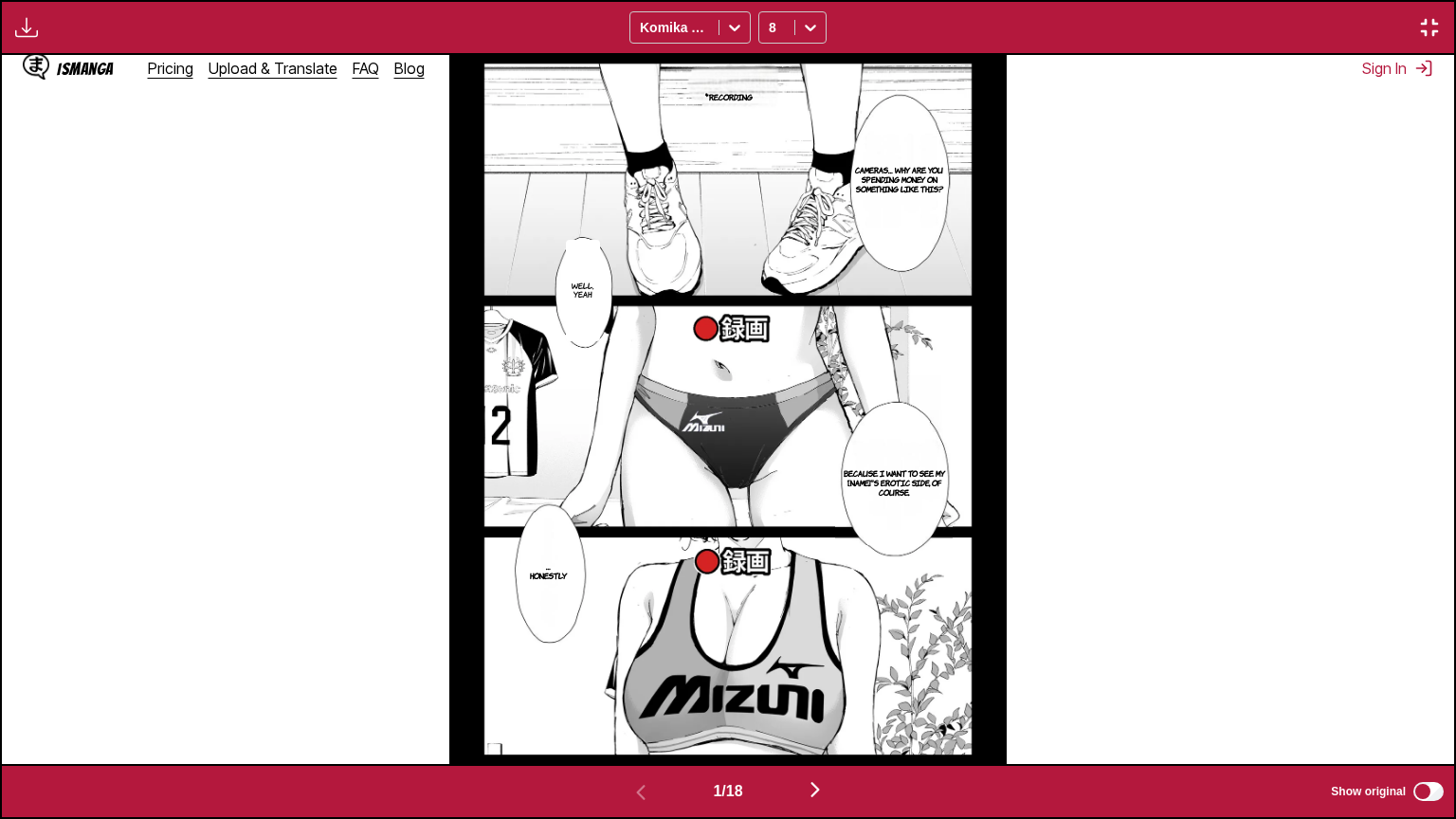 click at bounding box center (1429, 27) 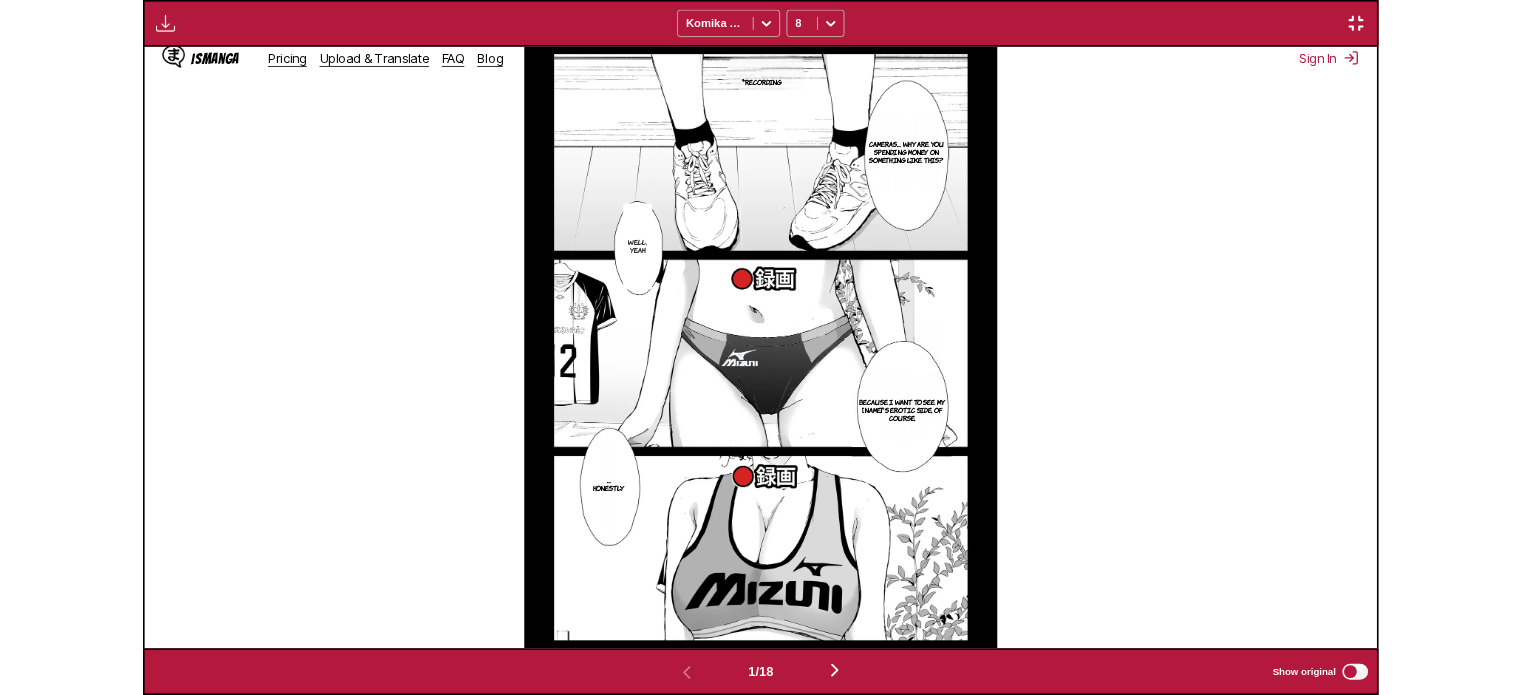 scroll, scrollTop: 593, scrollLeft: 0, axis: vertical 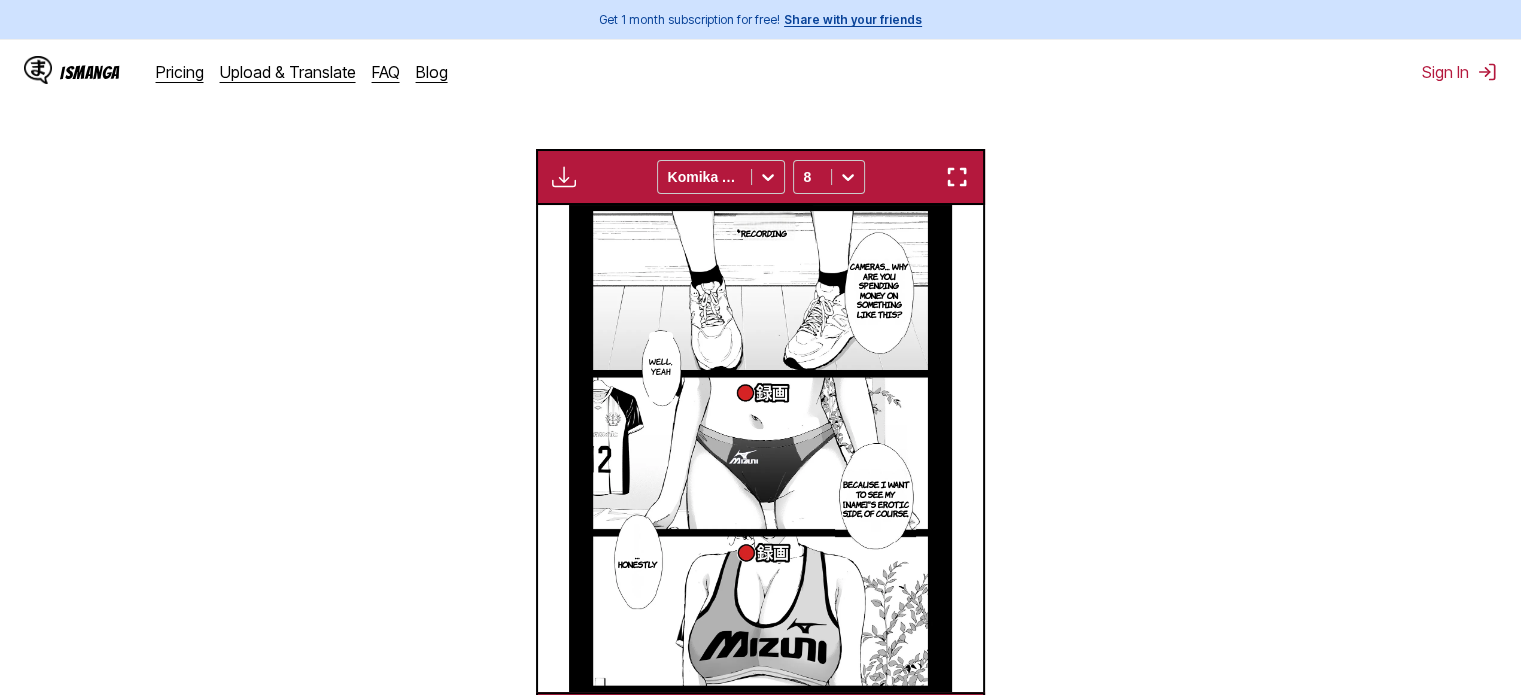 type 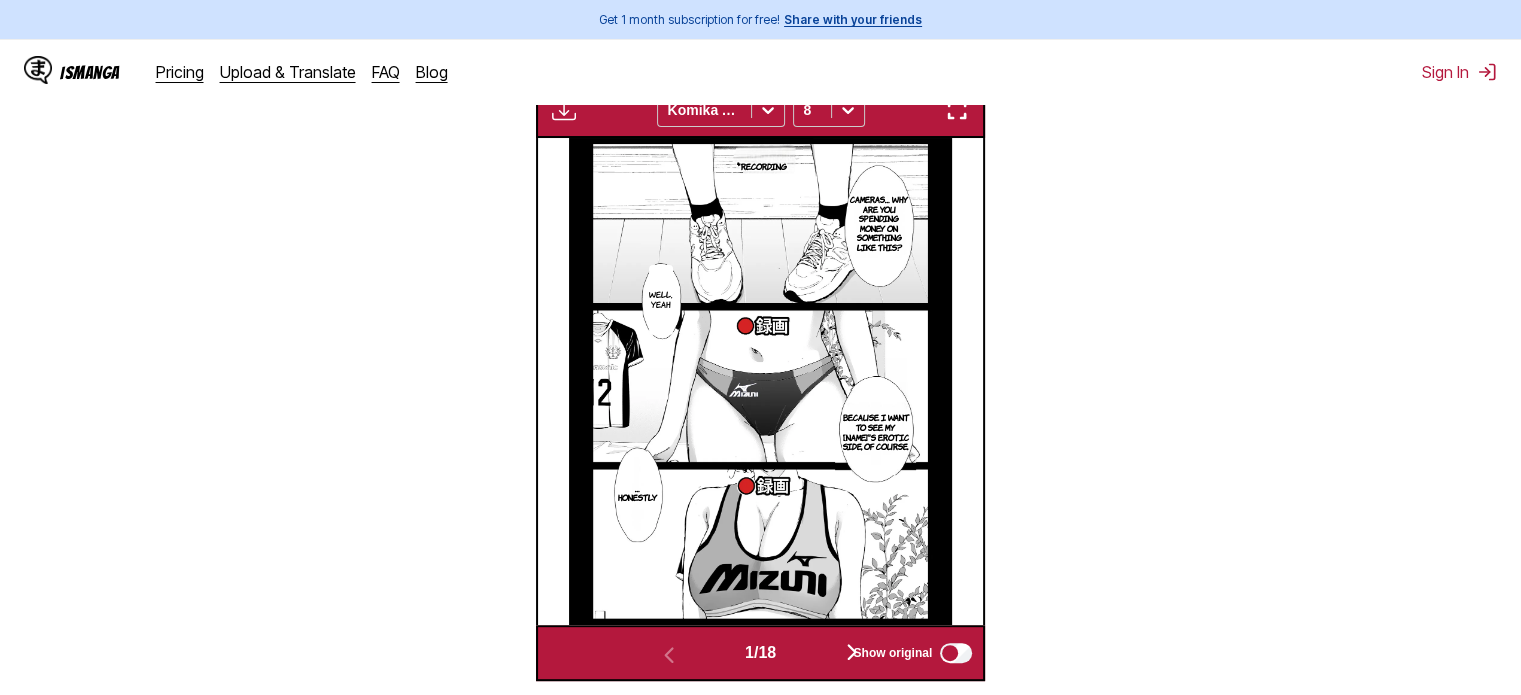 scroll, scrollTop: 693, scrollLeft: 0, axis: vertical 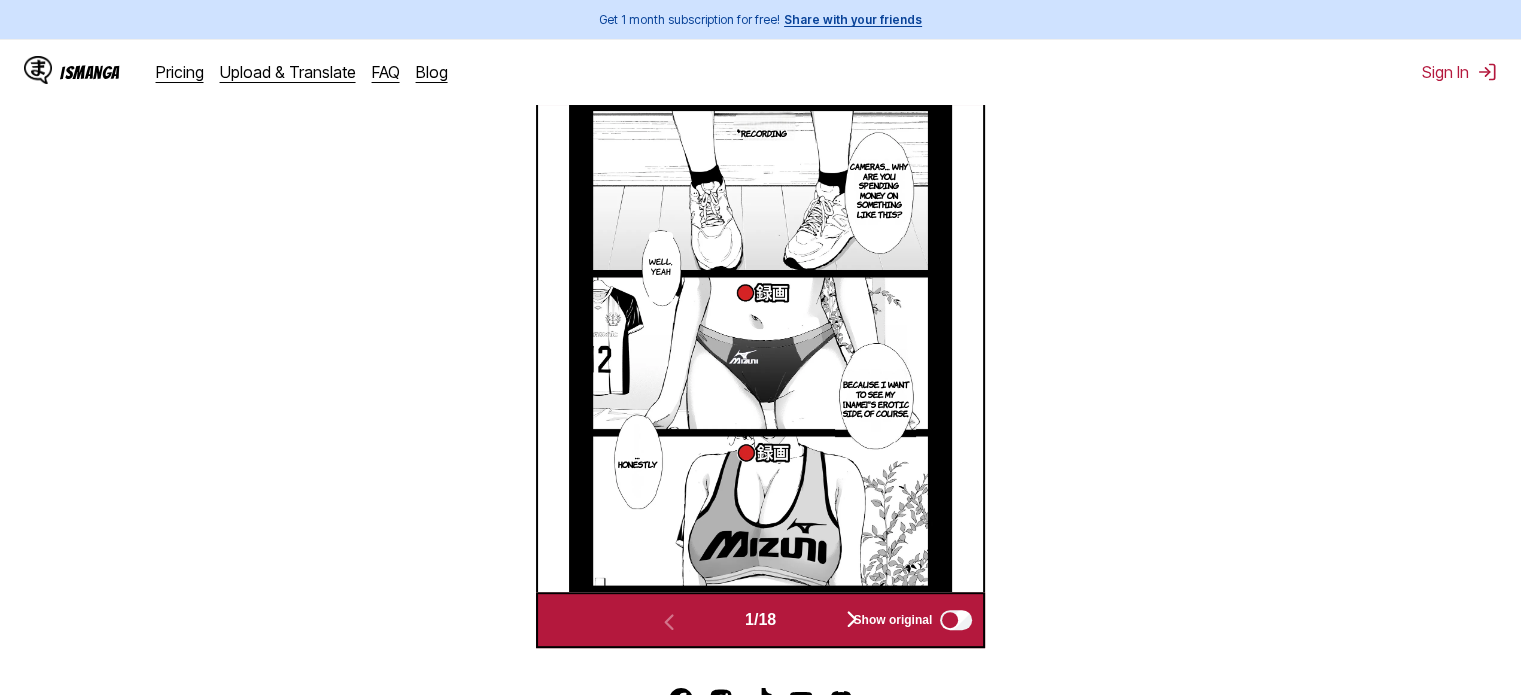 click on "From Japanese To English Drop files here, or click to browse. Max file size: 5MB  •  Supported formats: JP(E)G, PNG, WEBP Translating 12/18 Available for premium users only Komika Axis 8 *Recording Cameras… Why are you spending money on something like this? Well, yeah Because I want to see my [NAME]'s erotic side, of course. …Honestly Record You look great, [NAME]. I-I'm not happy to be complimented! Ha That outfit… It's cute, [NAME]! But… Ahn, wait! Sigh I can't stand it, [NAME]. No… Calm down! Ii Sigh [NAME], does Kunni feel good? I-It doesn't feel good… Aaah! Suah S-Stop it already! I can't wait to have sex with my [NAME]. Let's go to bed! Mgh… Nnuh [NAME]… Touch mine too. Why won't it weaken after cumming so much? It's only natural, since my [NAME] is your partner. Come on, [NAME]. Lie down! Hi. Nn… nn. Ugh. [NAME]… Do you like my dick? I…I don't know! [NAME] You like it, don't you? Sigh She's always complaining as she holds it in her mouth. *Recording Sigh That's not true. You're not being honest. Sigh Sigh 1" at bounding box center [760, 137] 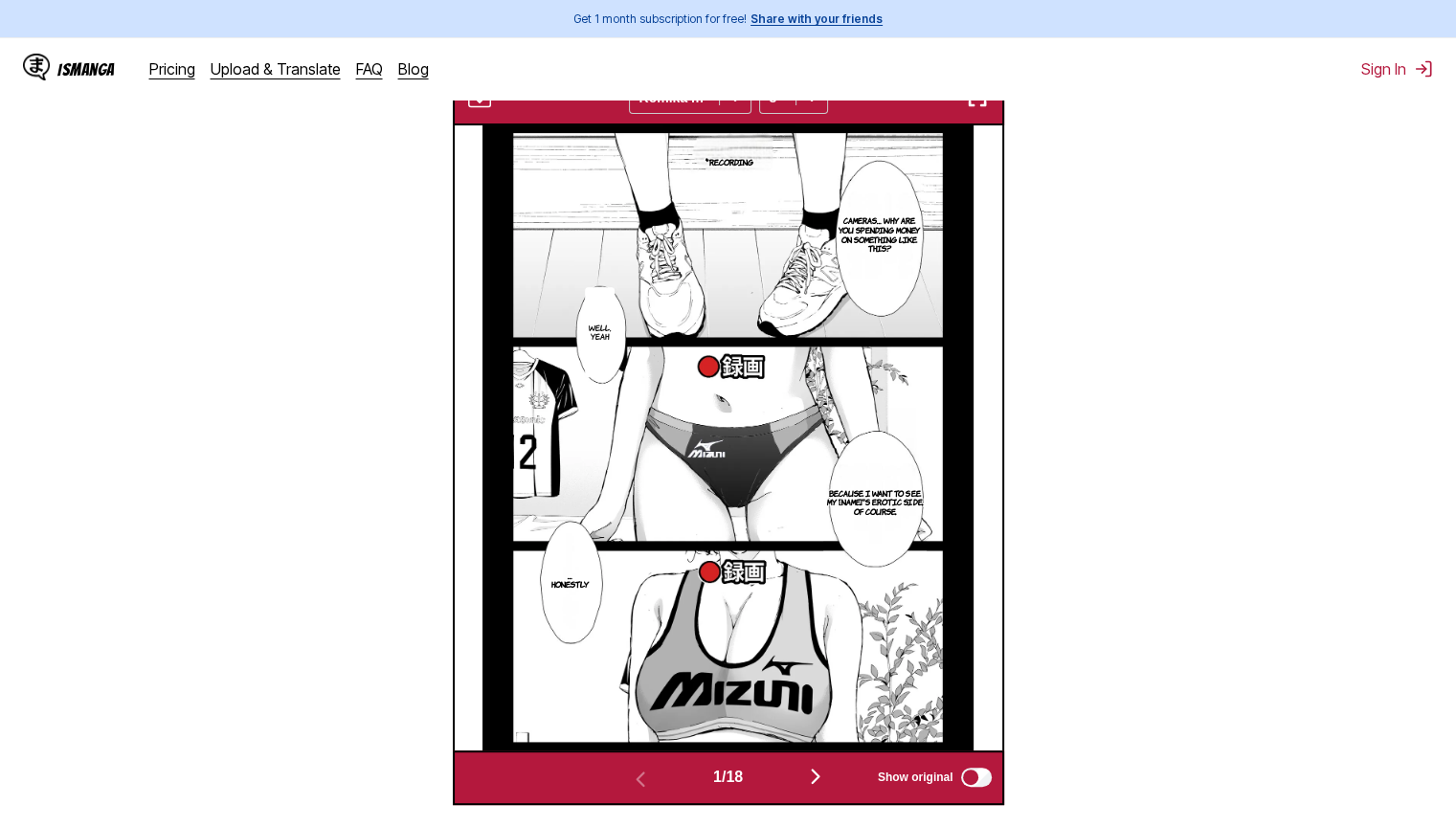 scroll, scrollTop: 540, scrollLeft: 0, axis: vertical 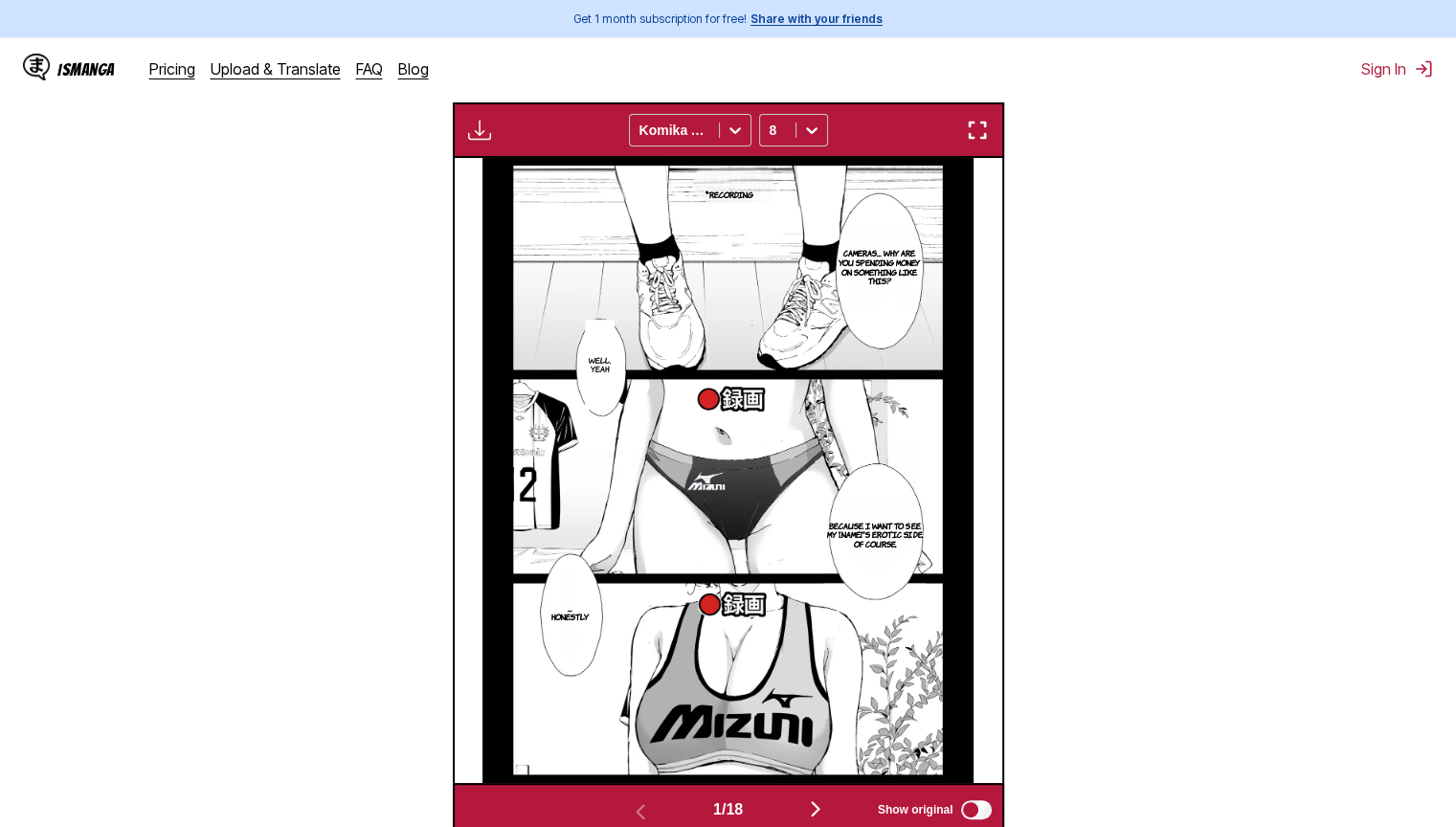 click at bounding box center (977, 130) 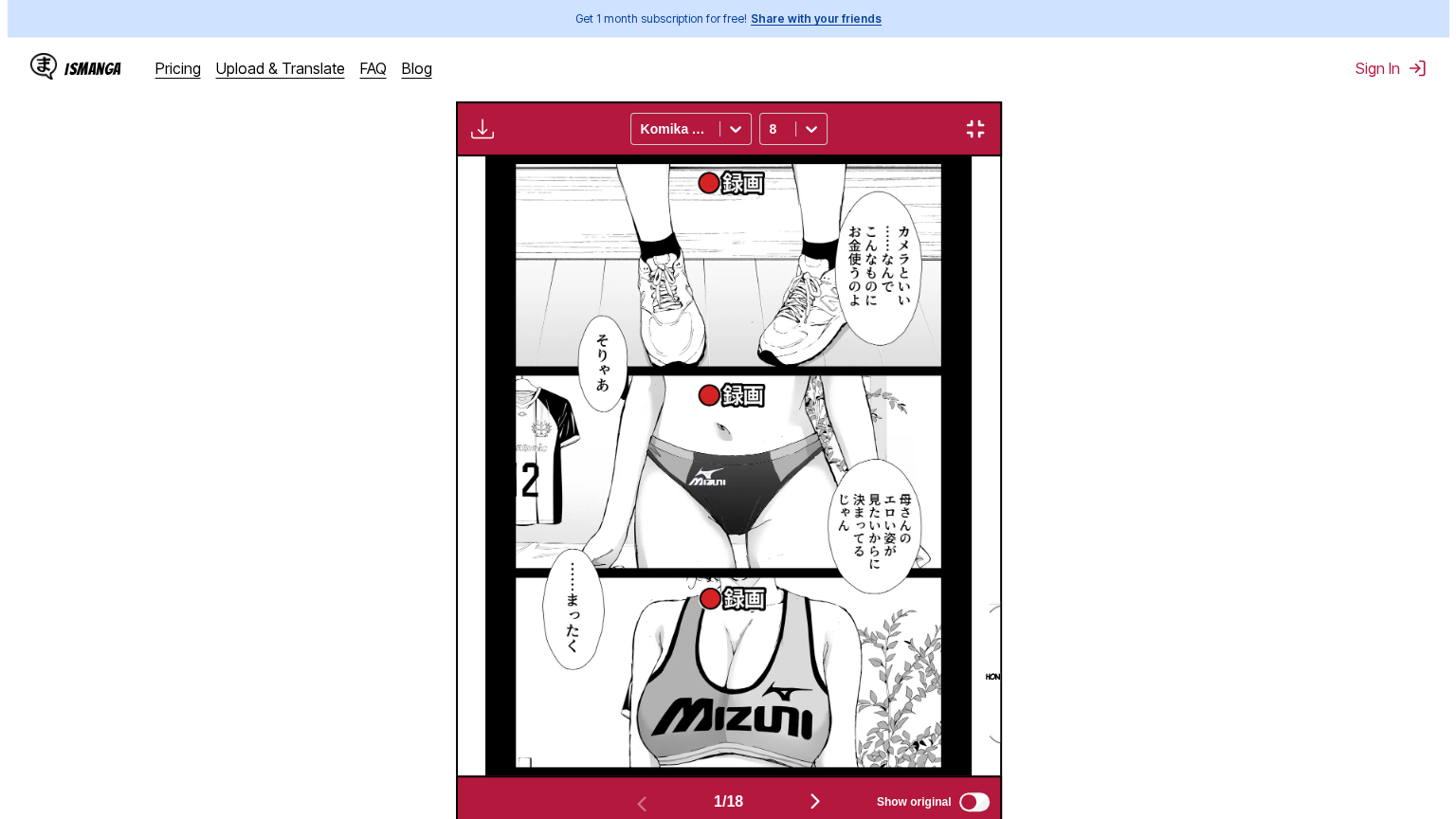 scroll, scrollTop: 220, scrollLeft: 0, axis: vertical 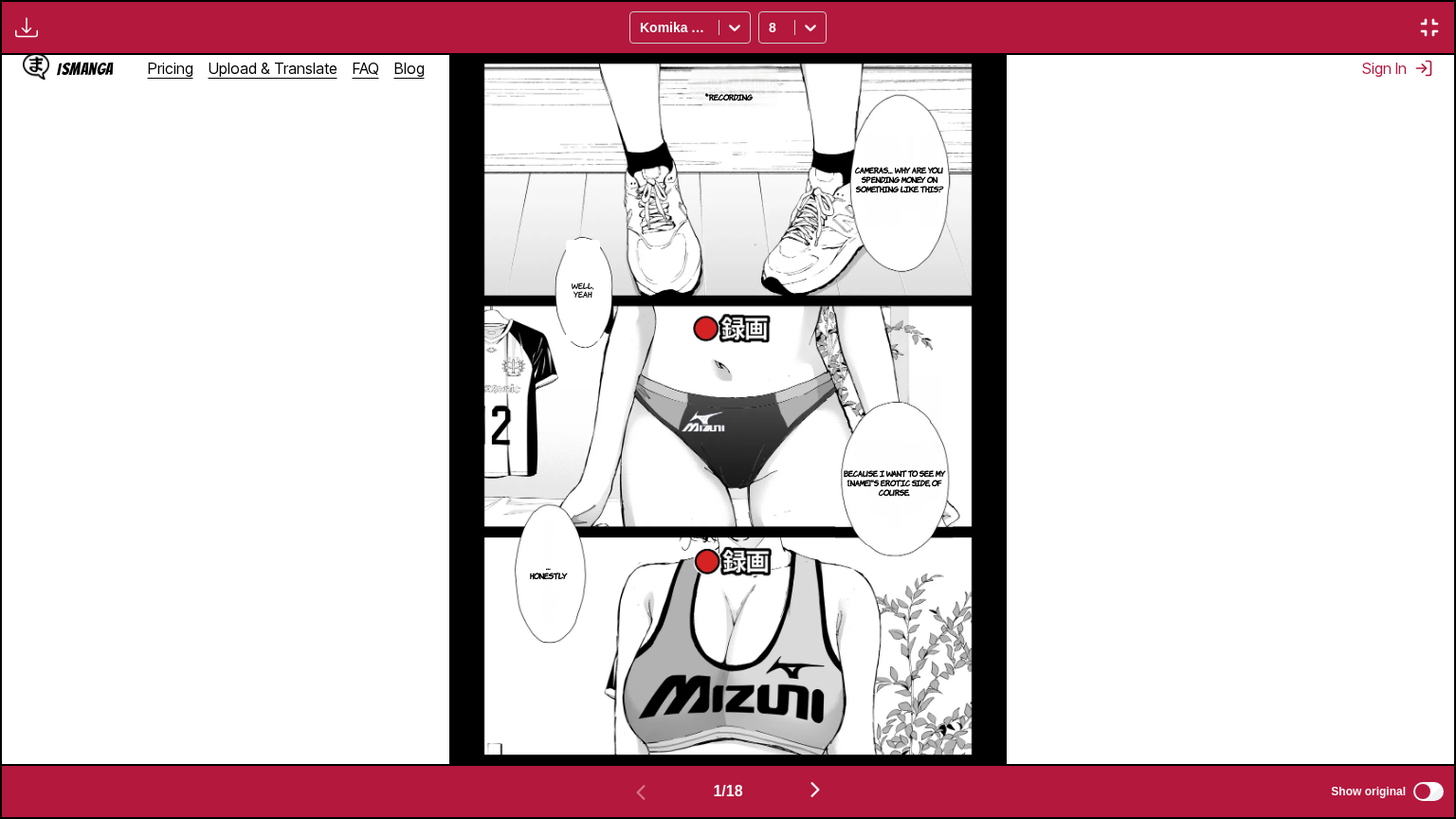 drag, startPoint x: 857, startPoint y: 379, endPoint x: 344, endPoint y: 290, distance: 520.66304 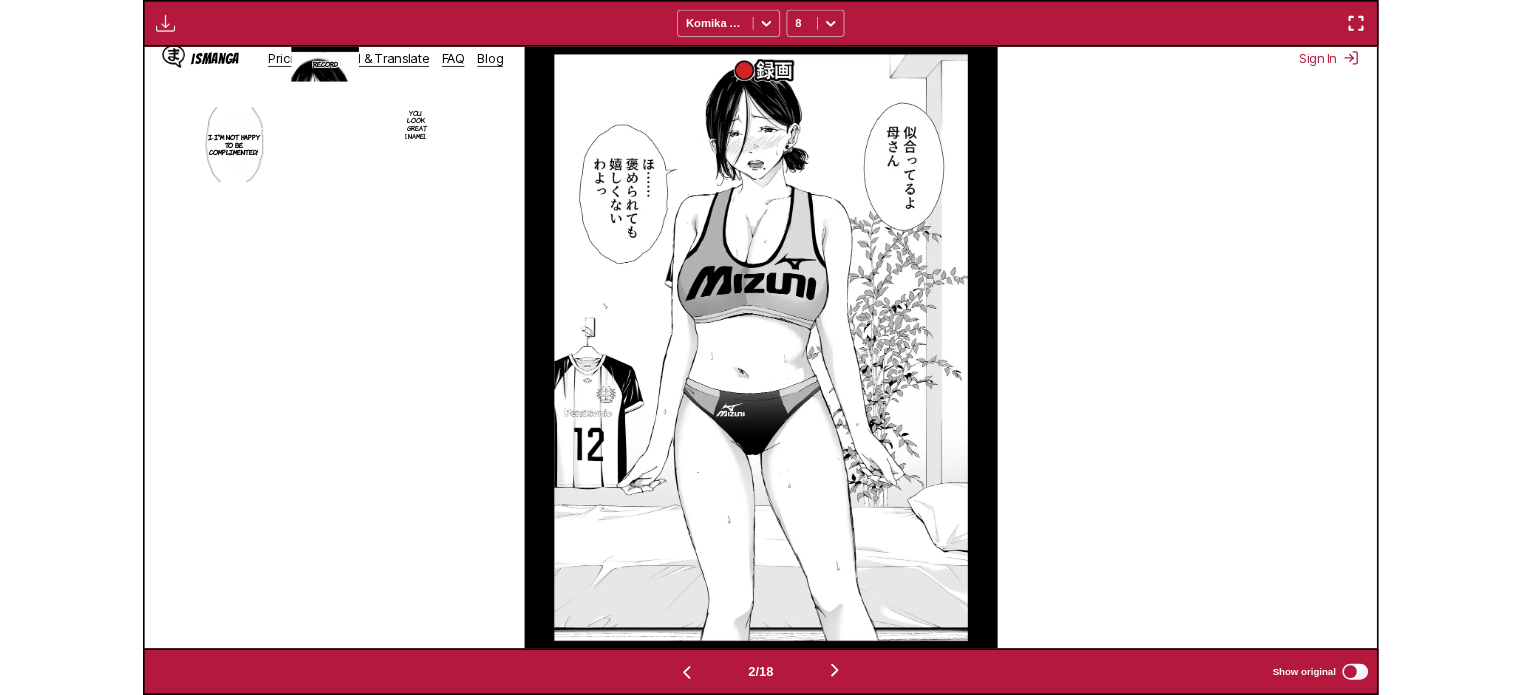 scroll, scrollTop: 522, scrollLeft: 0, axis: vertical 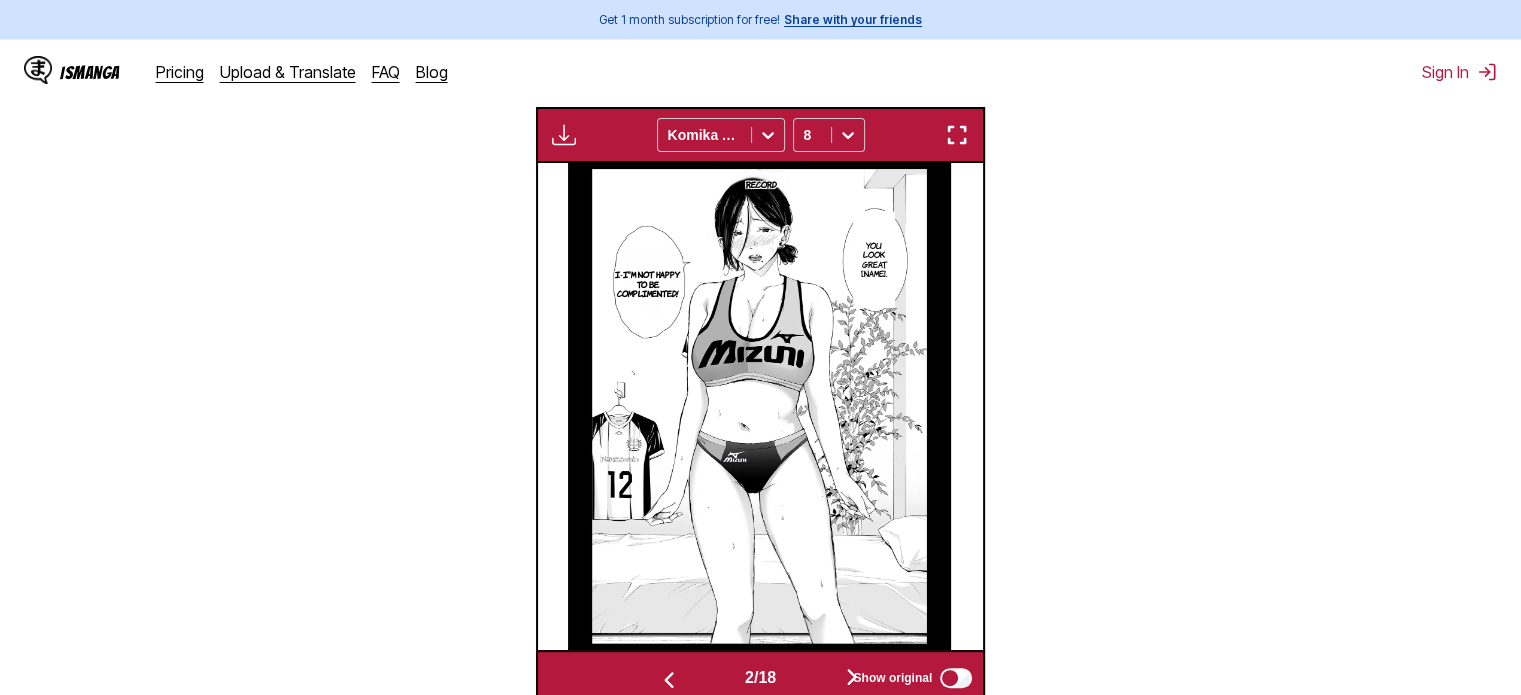 click at bounding box center [957, 135] 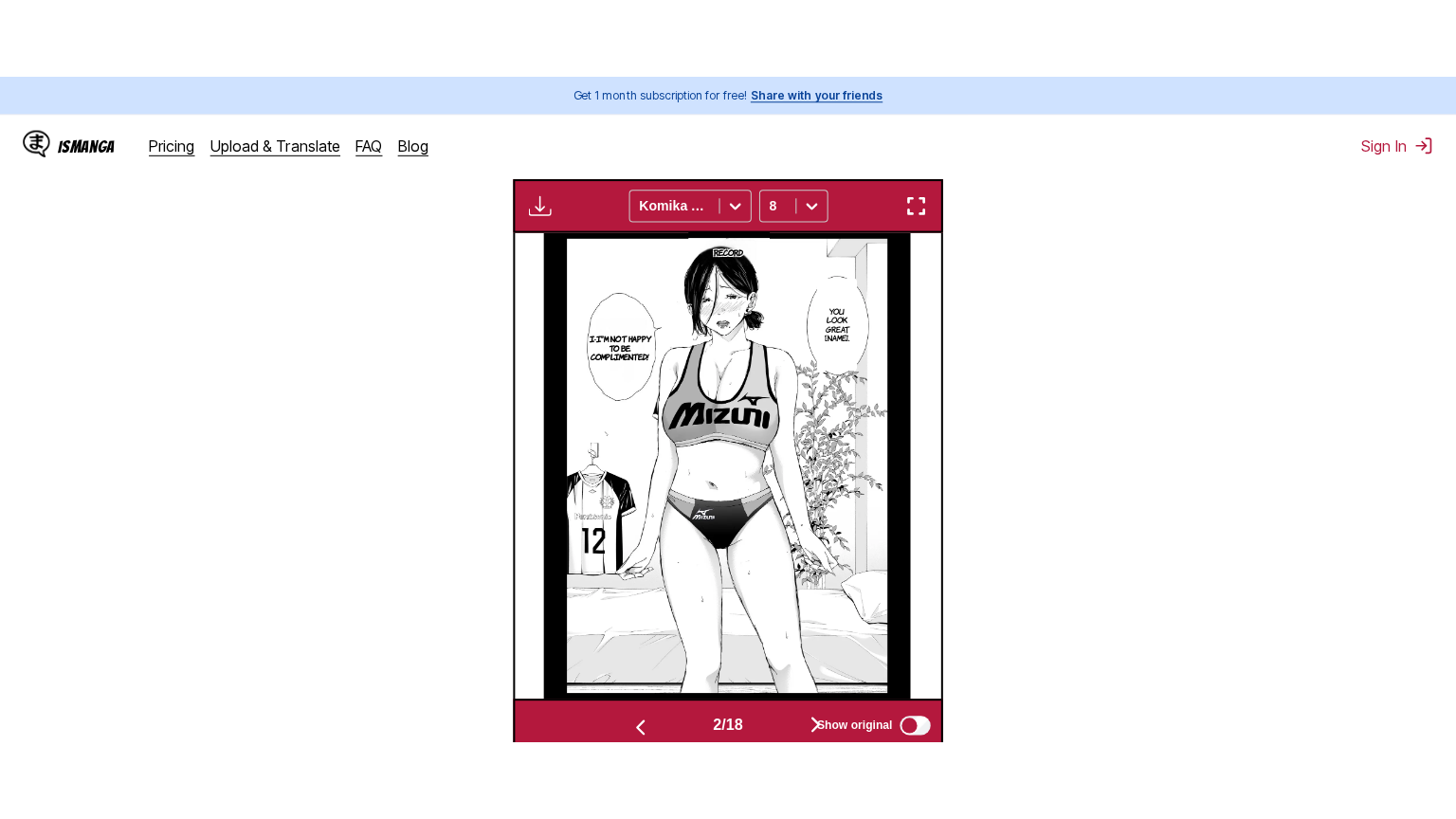 scroll, scrollTop: 220, scrollLeft: 0, axis: vertical 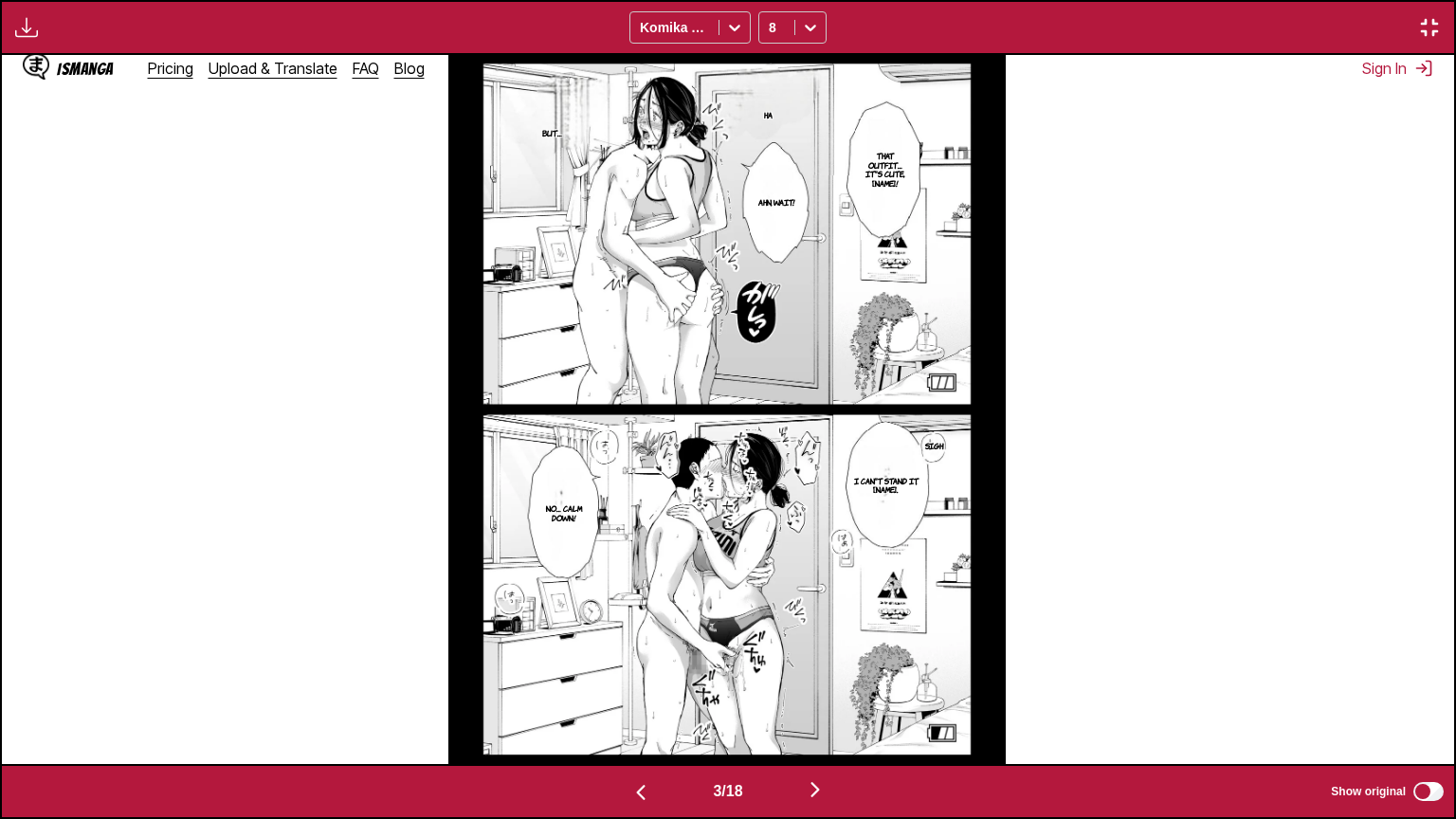 click on "Ha That outfit… It's cute, [NAME]! But… Ahn, wait! Sigh I can't stand it, [NAME]. No… Calm down!" at bounding box center [727, 410] 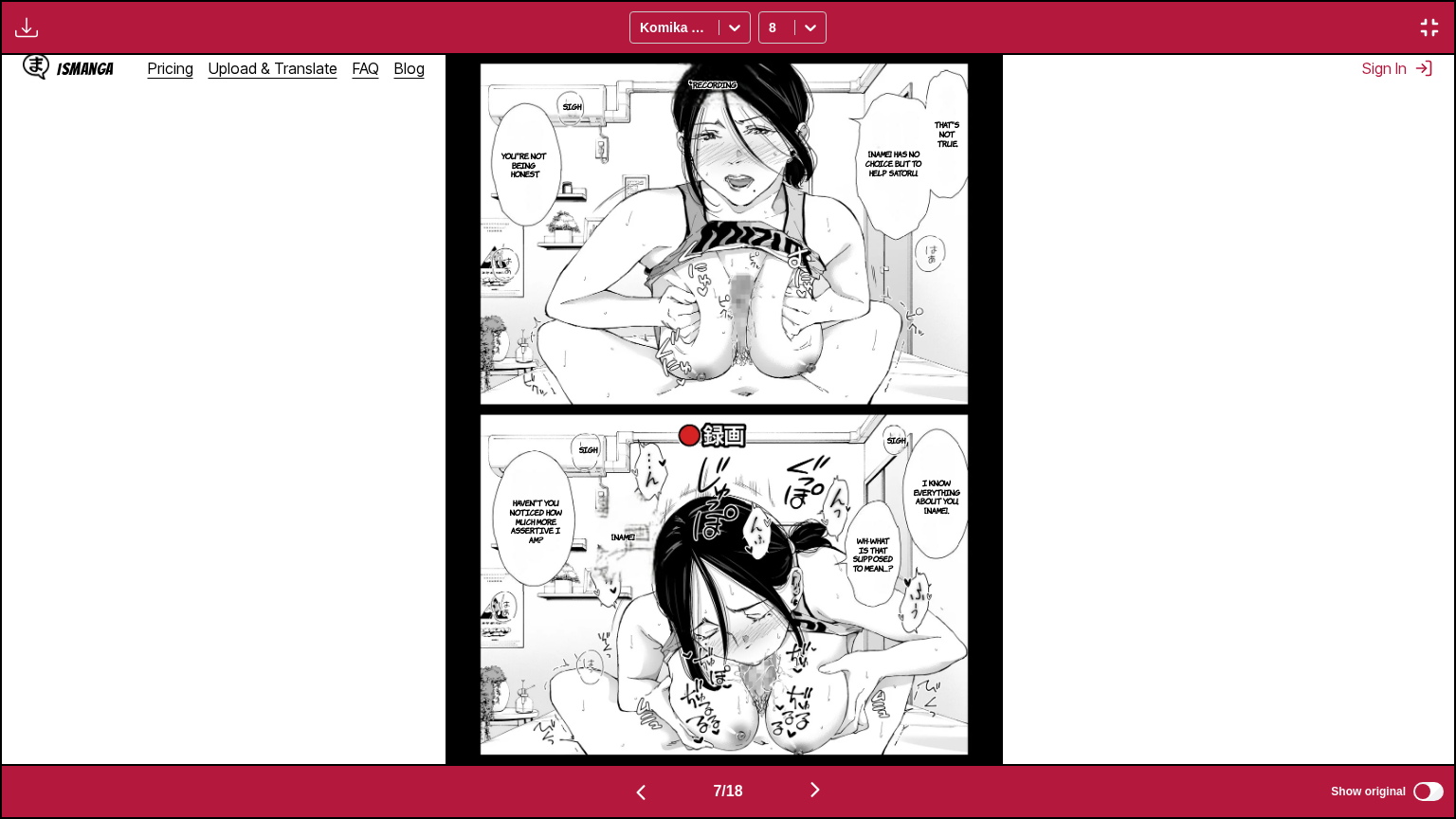 scroll, scrollTop: 0, scrollLeft: 10170, axis: horizontal 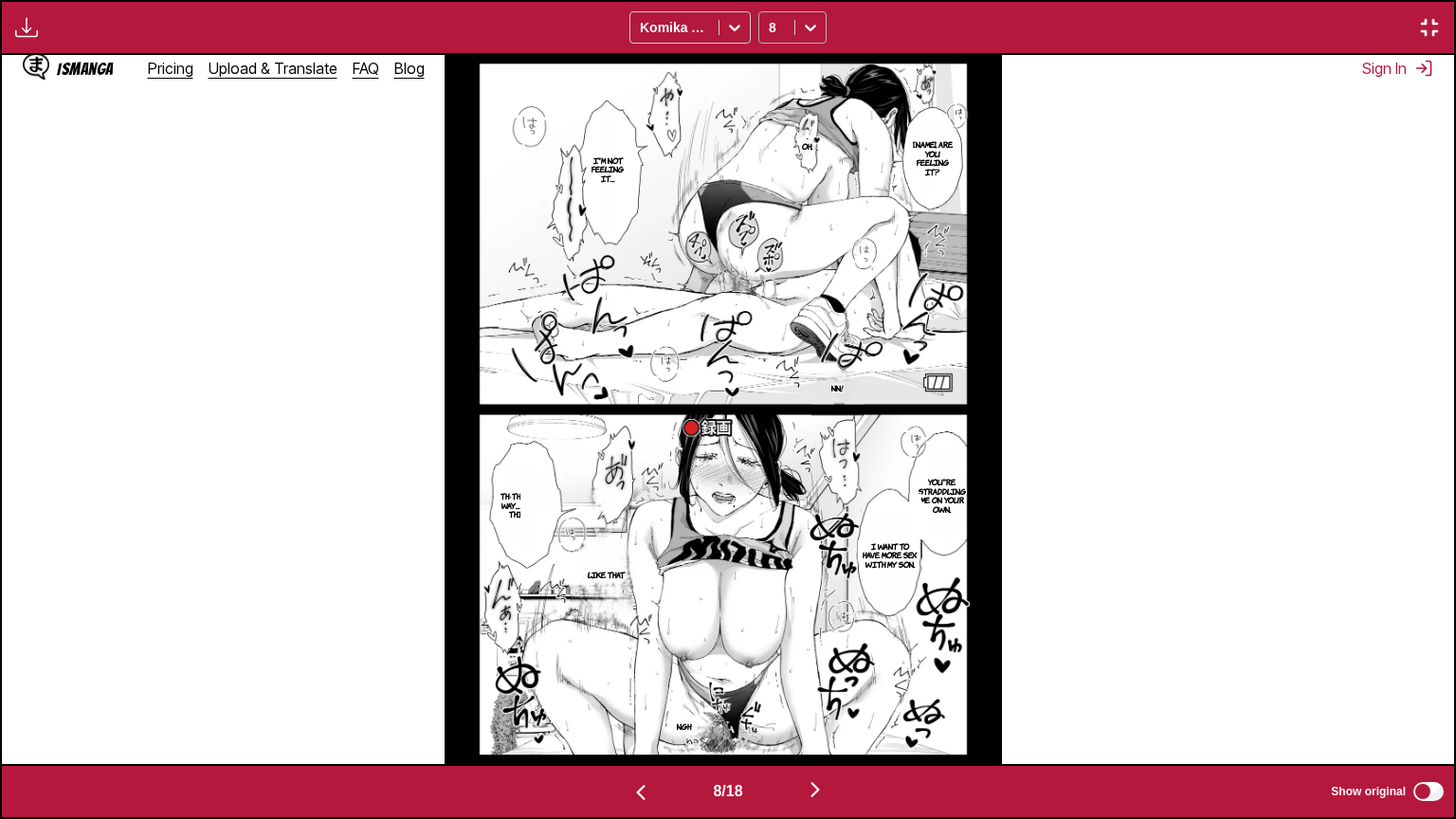 click at bounding box center (810, 27) 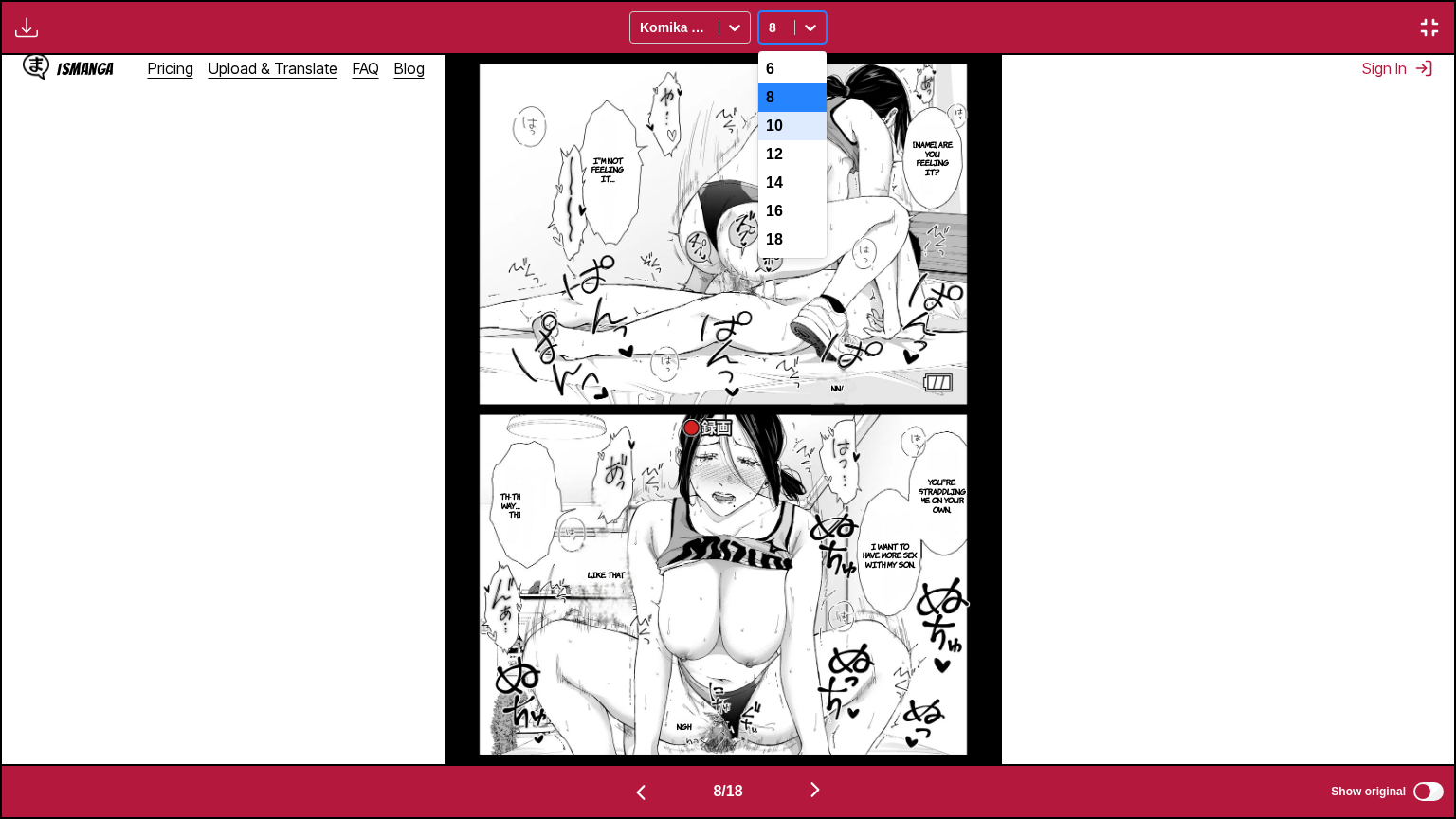 click on "10" at bounding box center (792, 126) 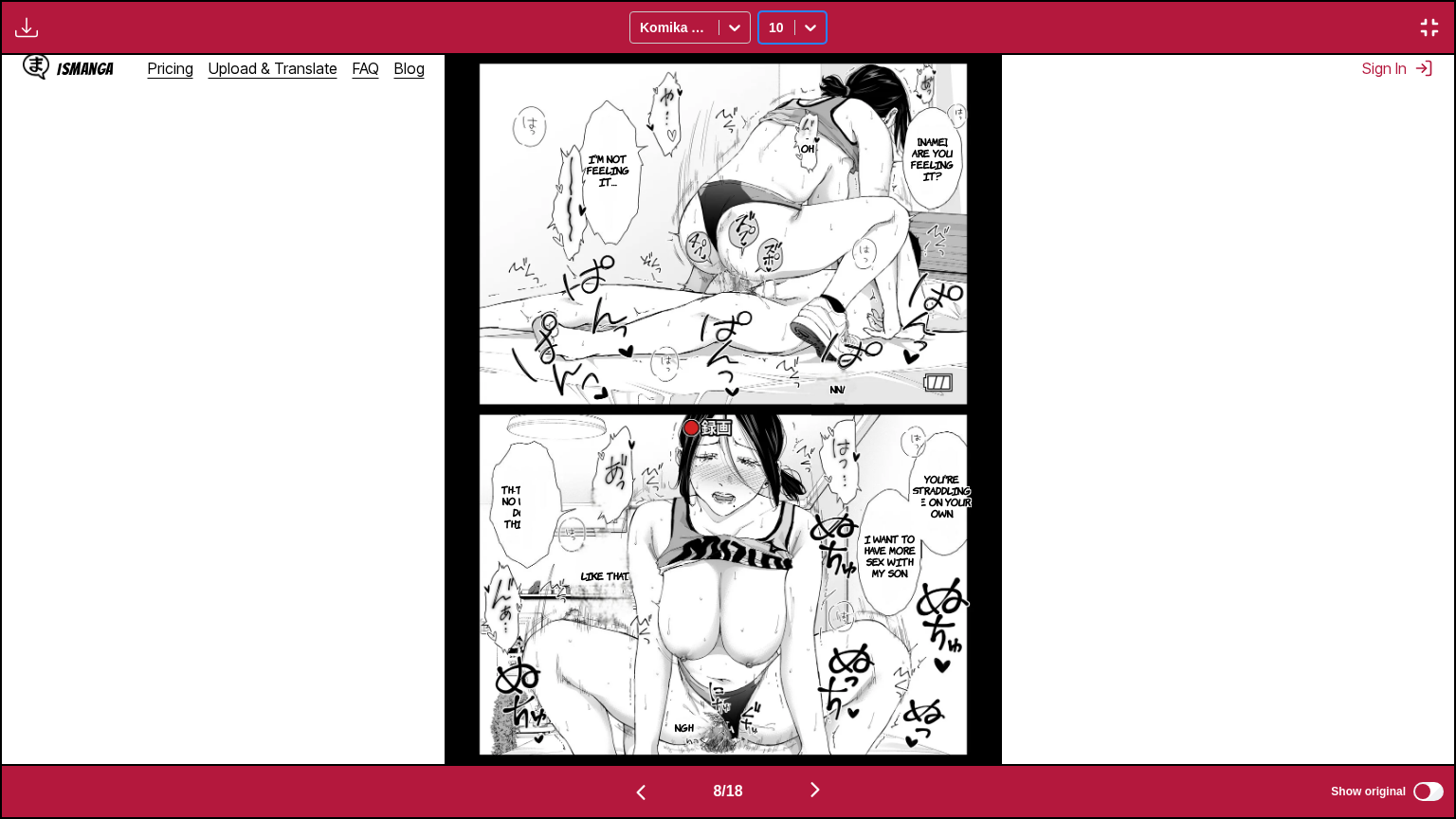 click 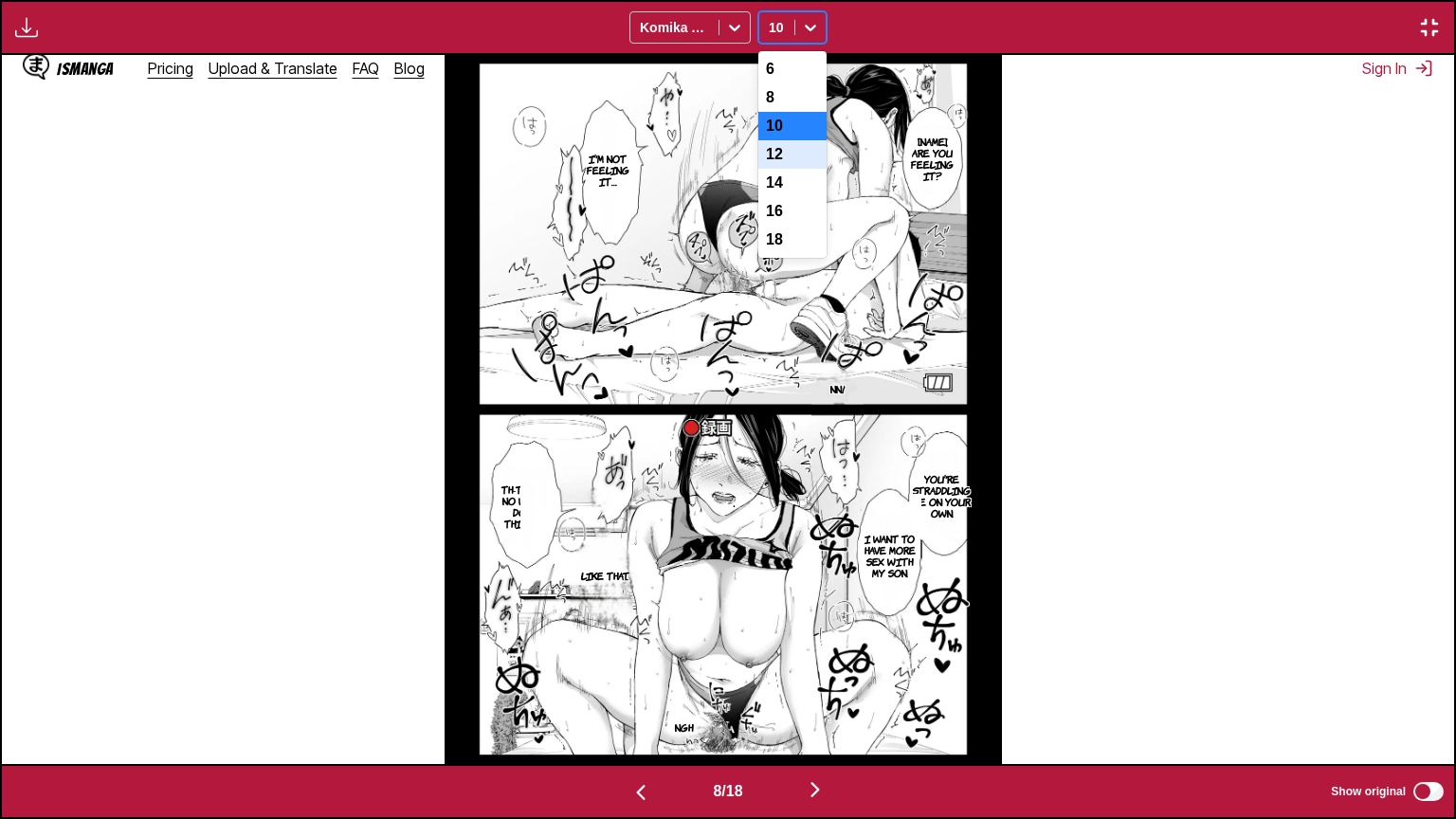 click on "12" at bounding box center [792, 155] 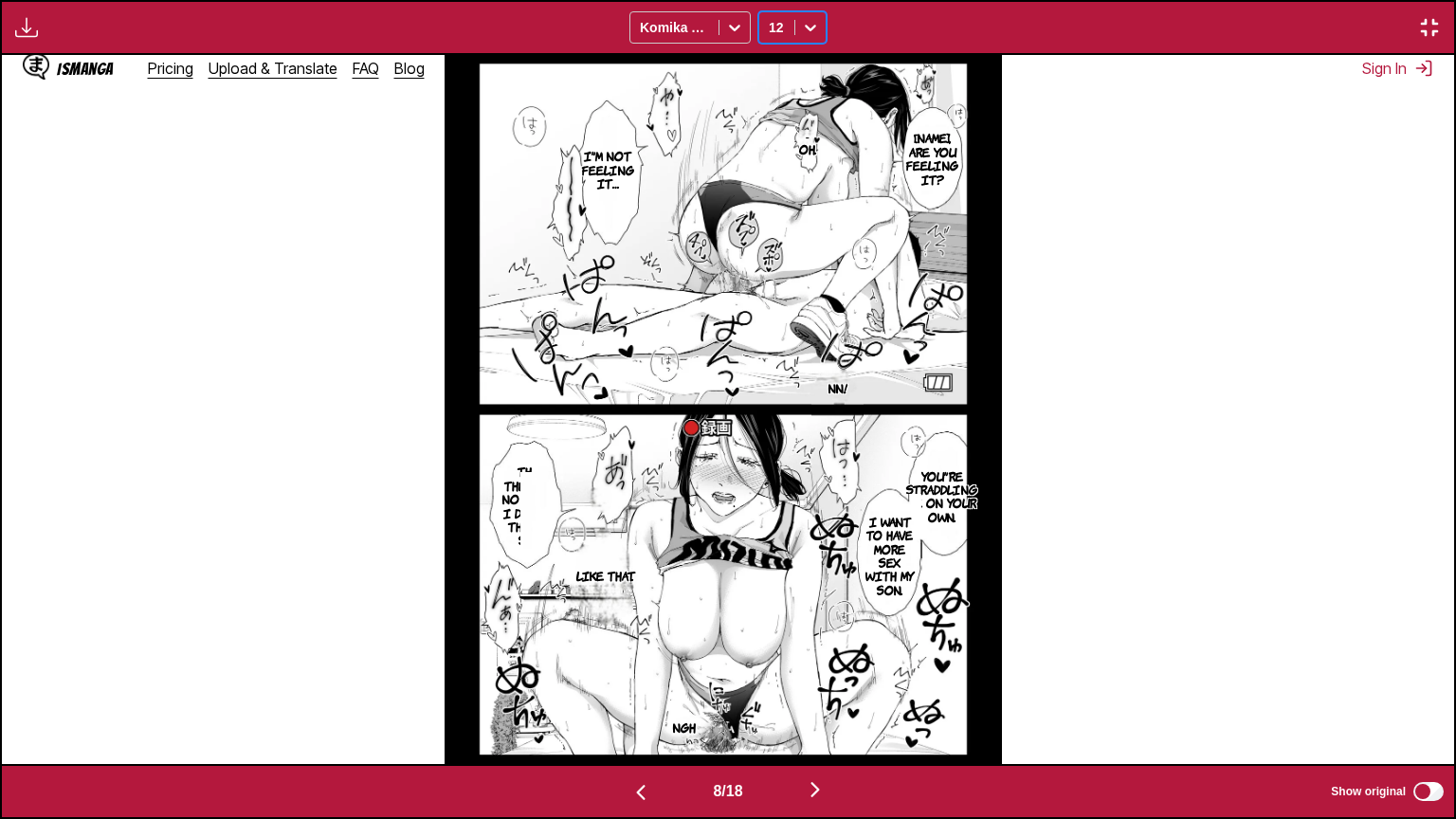 click 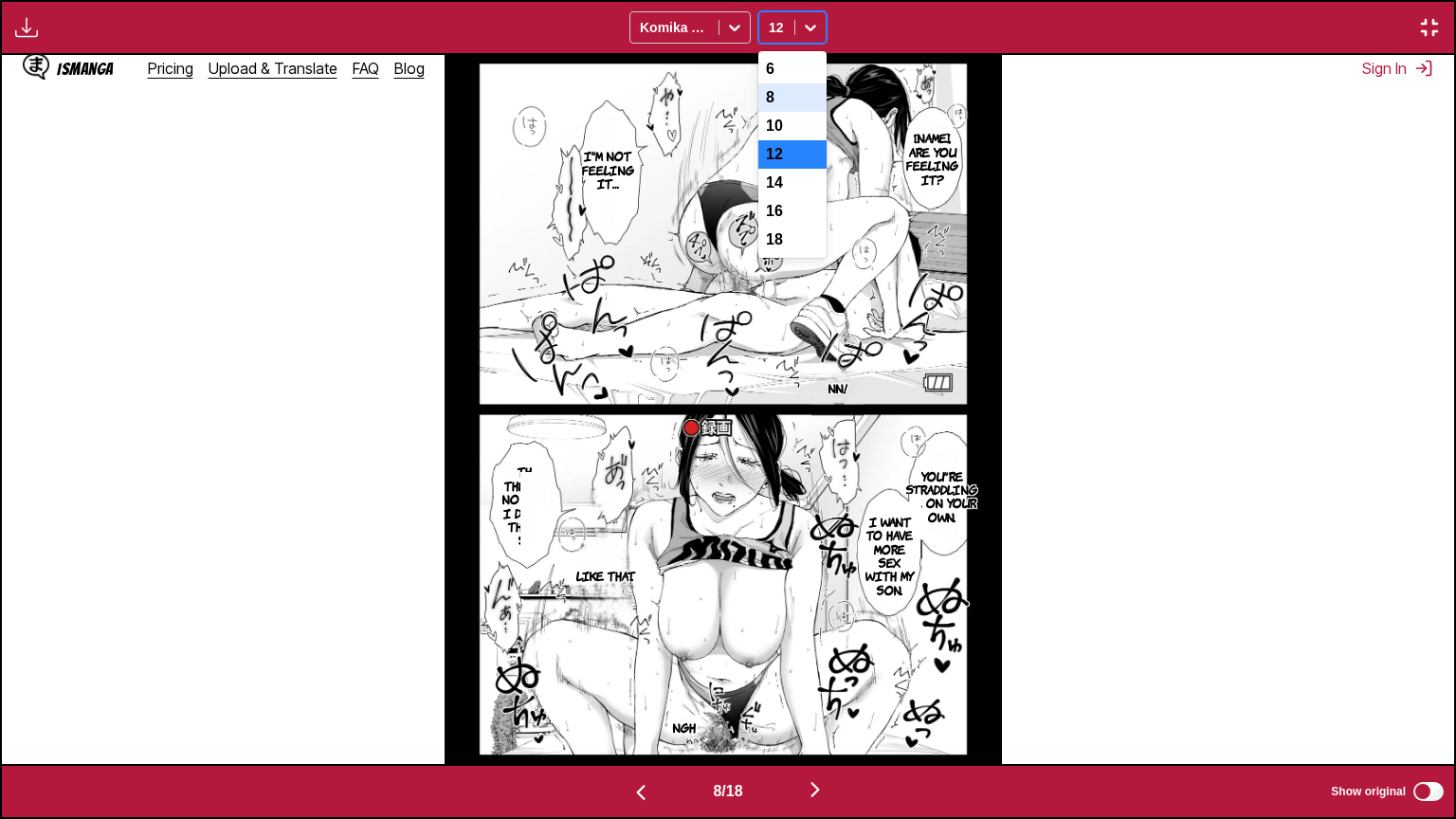click on "8" at bounding box center (792, 98) 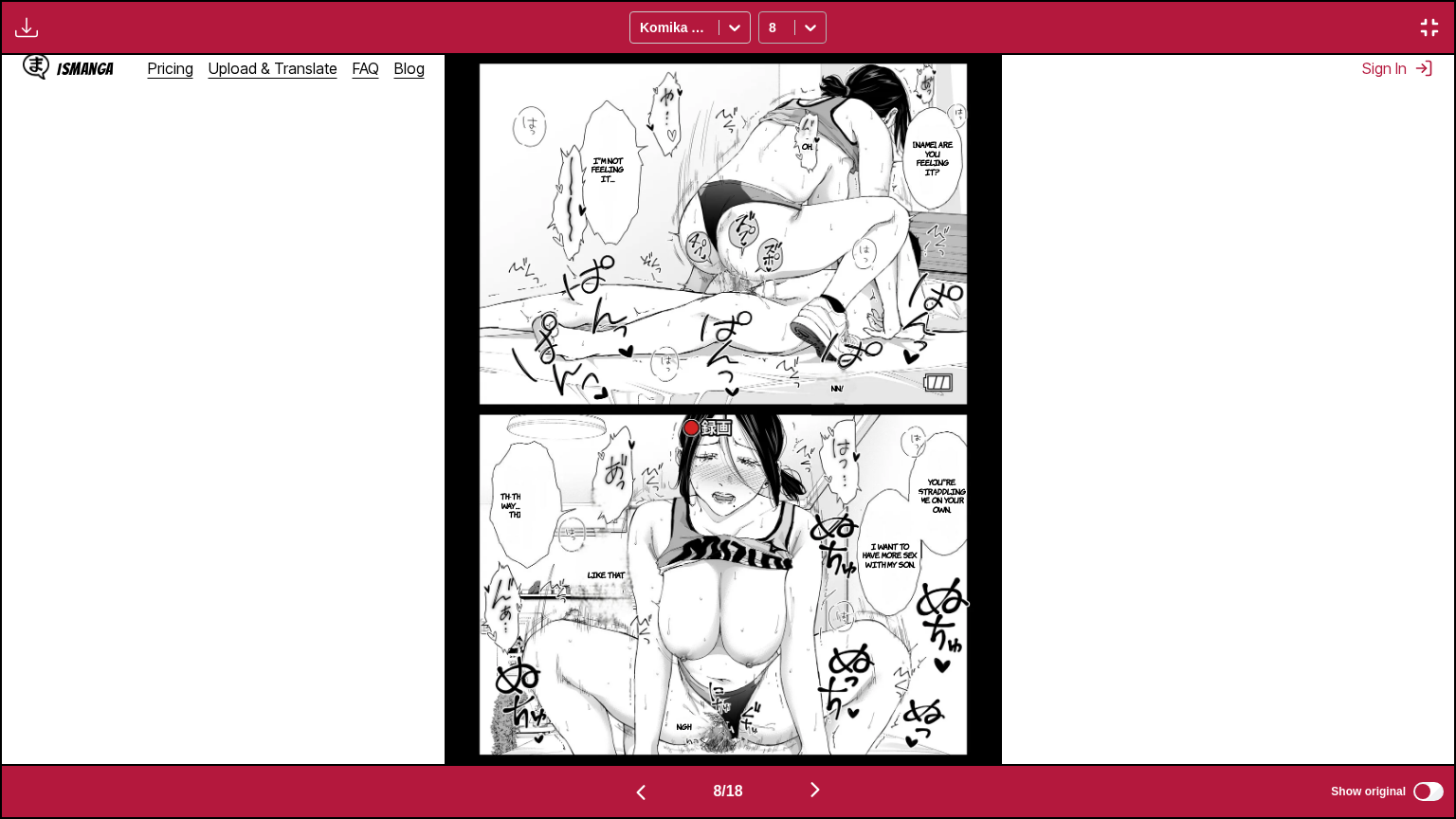 drag, startPoint x: 808, startPoint y: 14, endPoint x: 808, endPoint y: 31, distance: 17 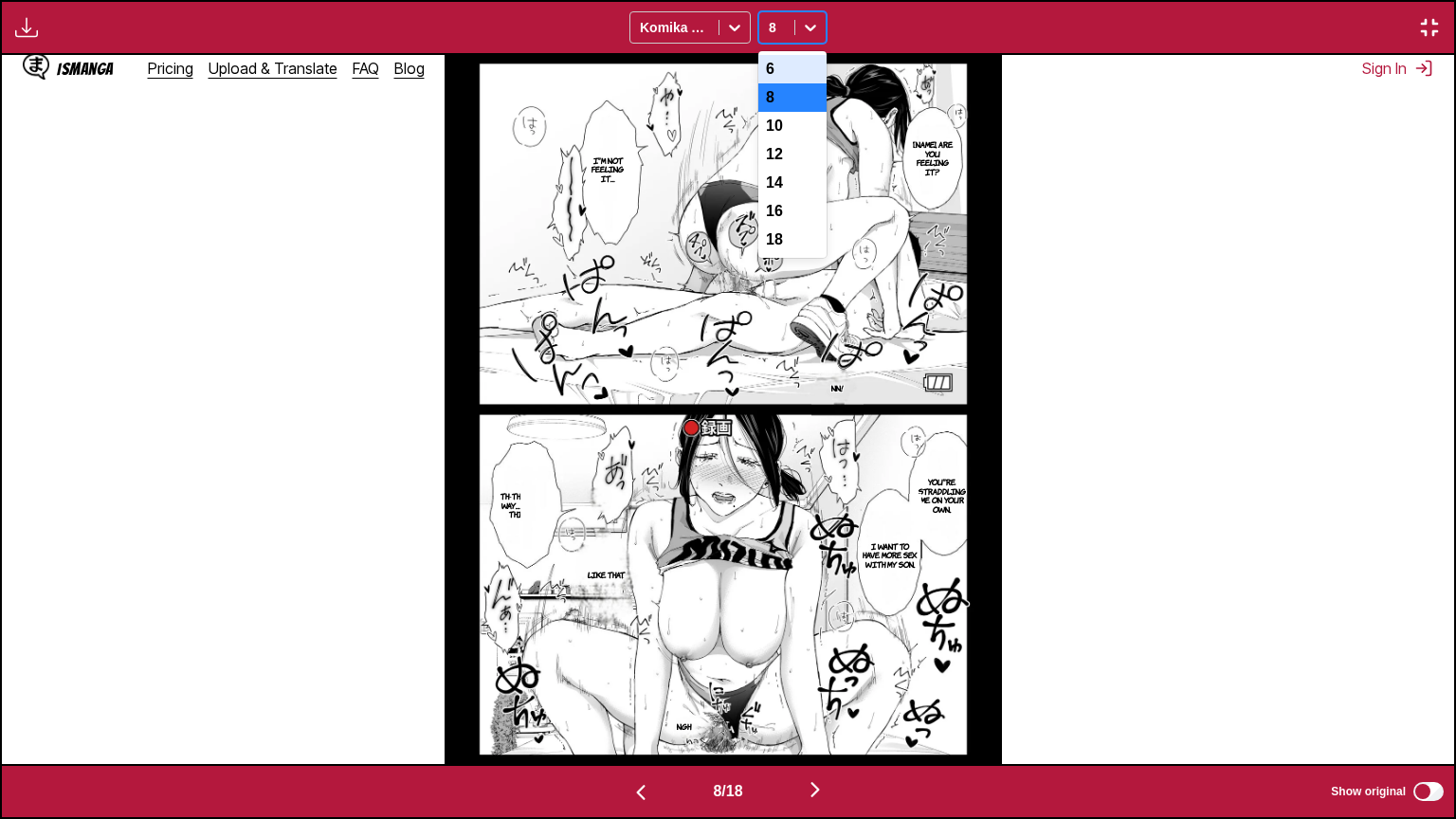 click on "6" at bounding box center [792, 69] 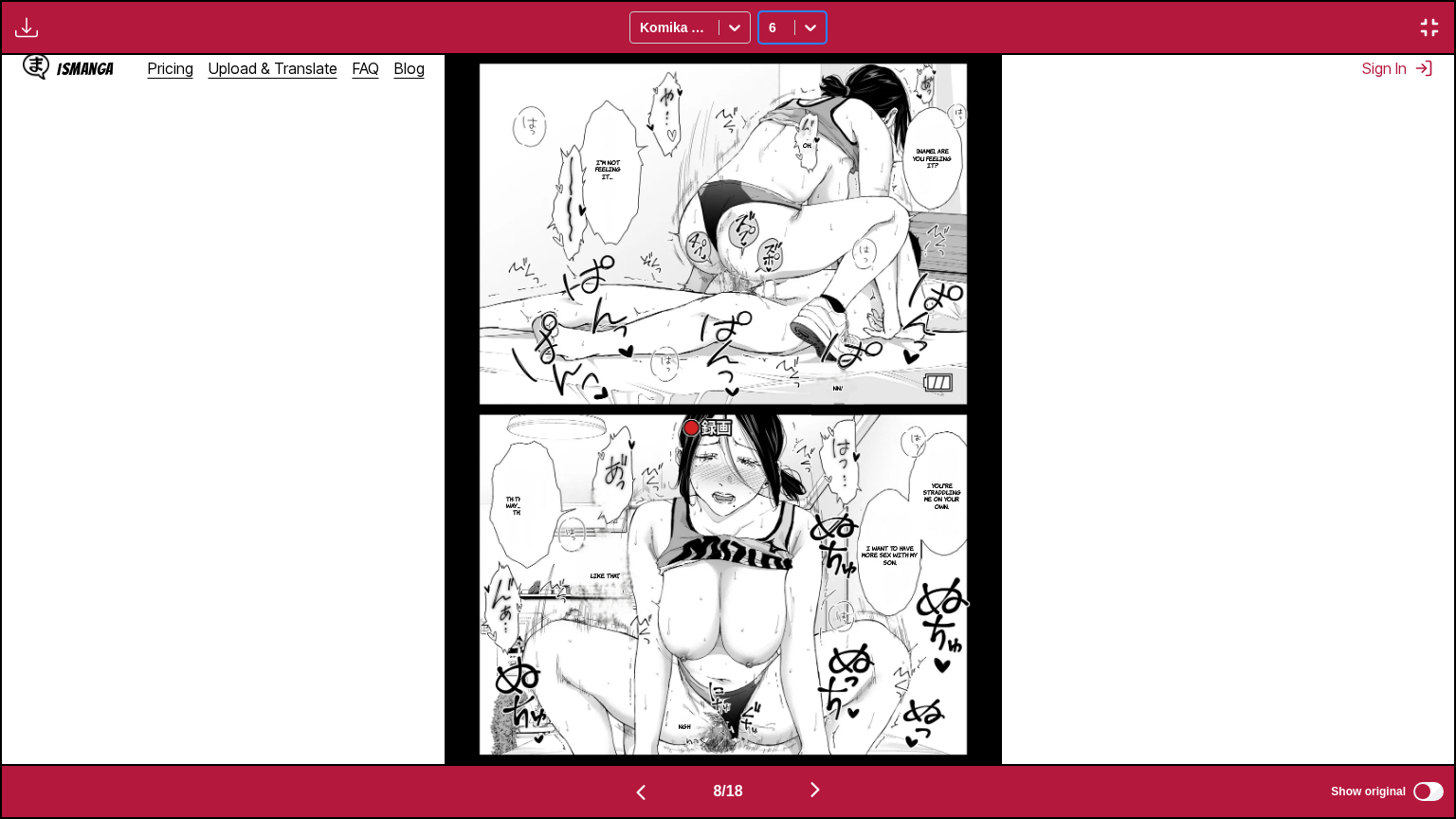 click on "6" at bounding box center [776, 27] 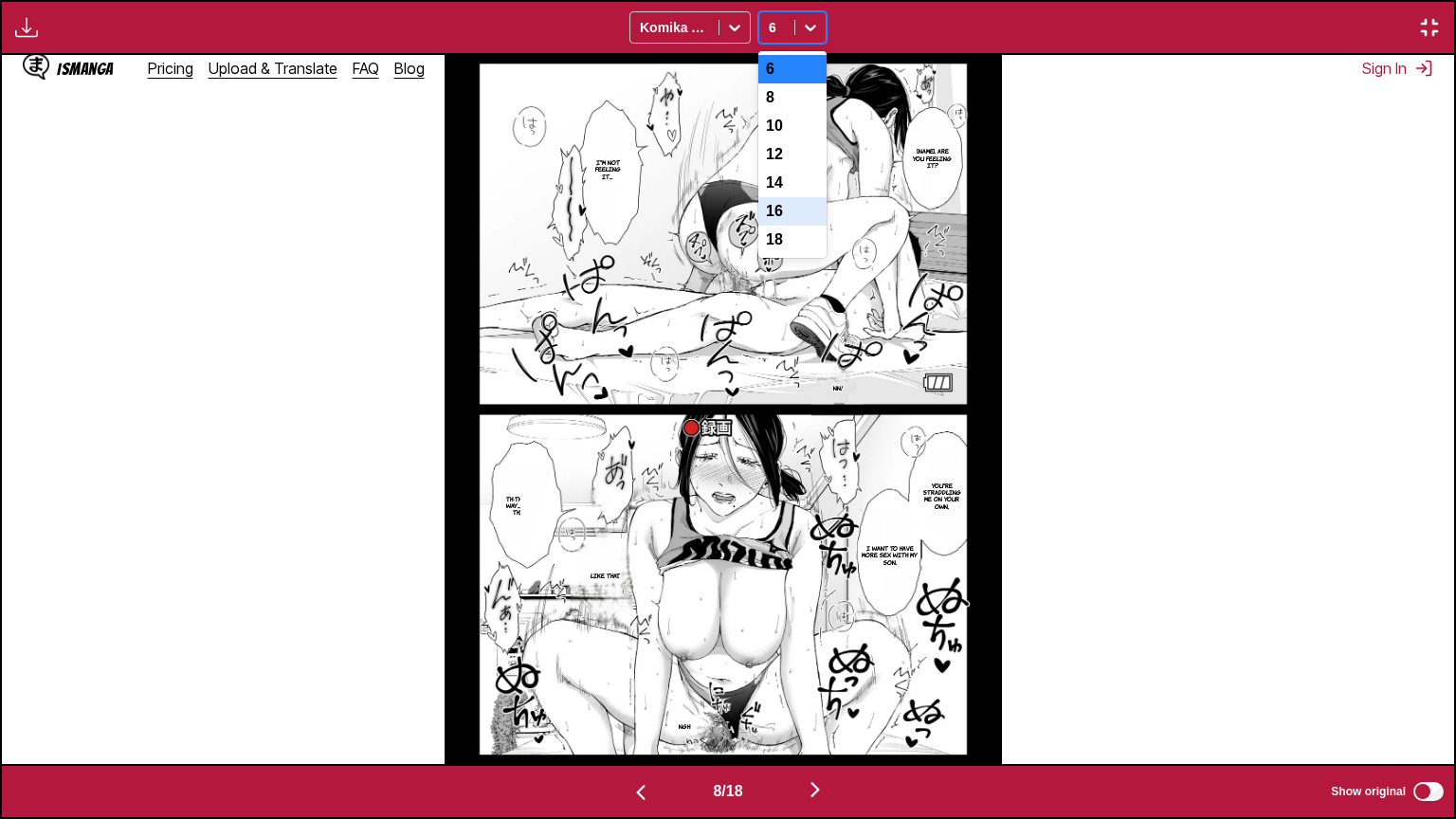 click on "18" at bounding box center (792, 240) 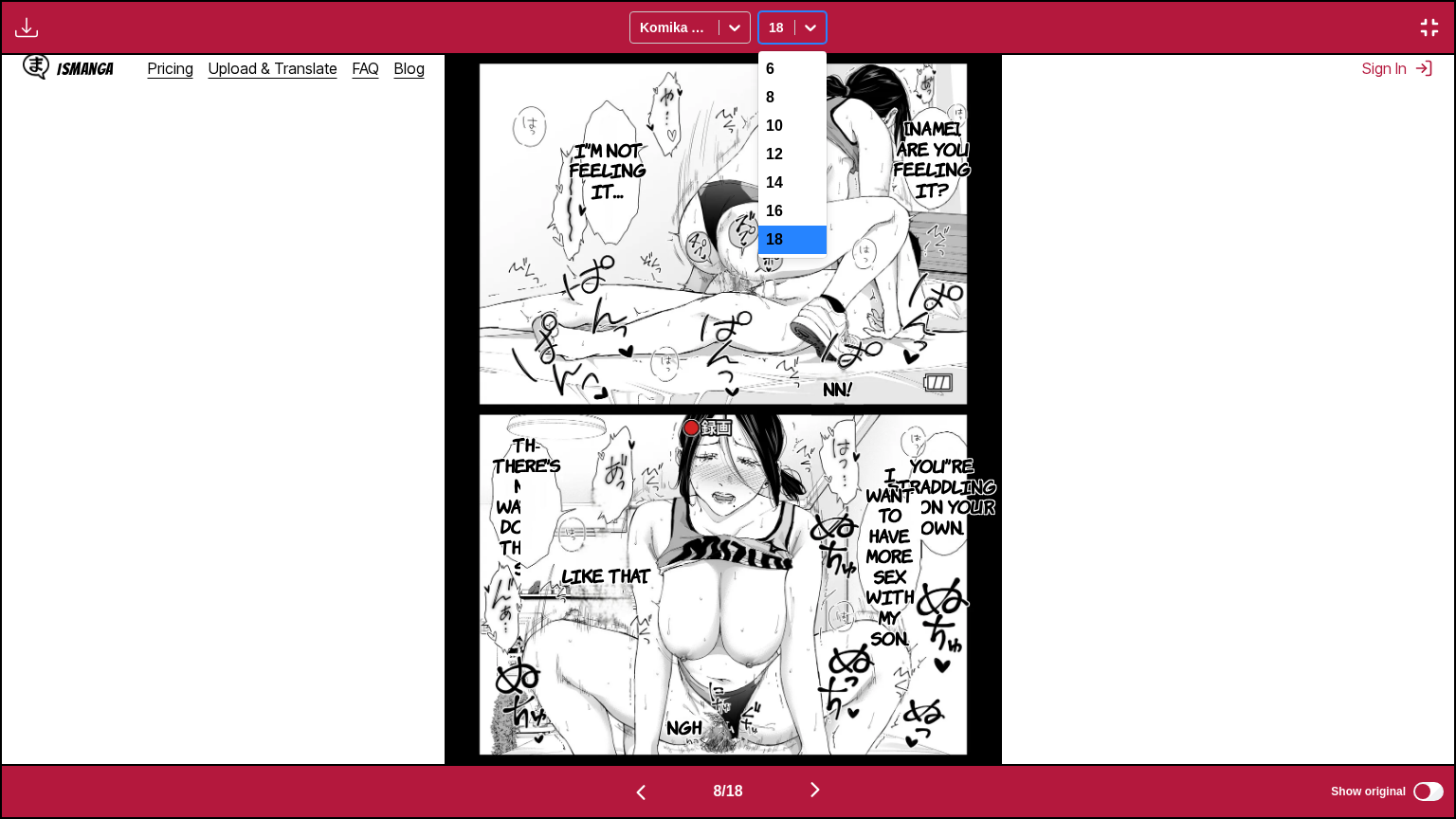 click 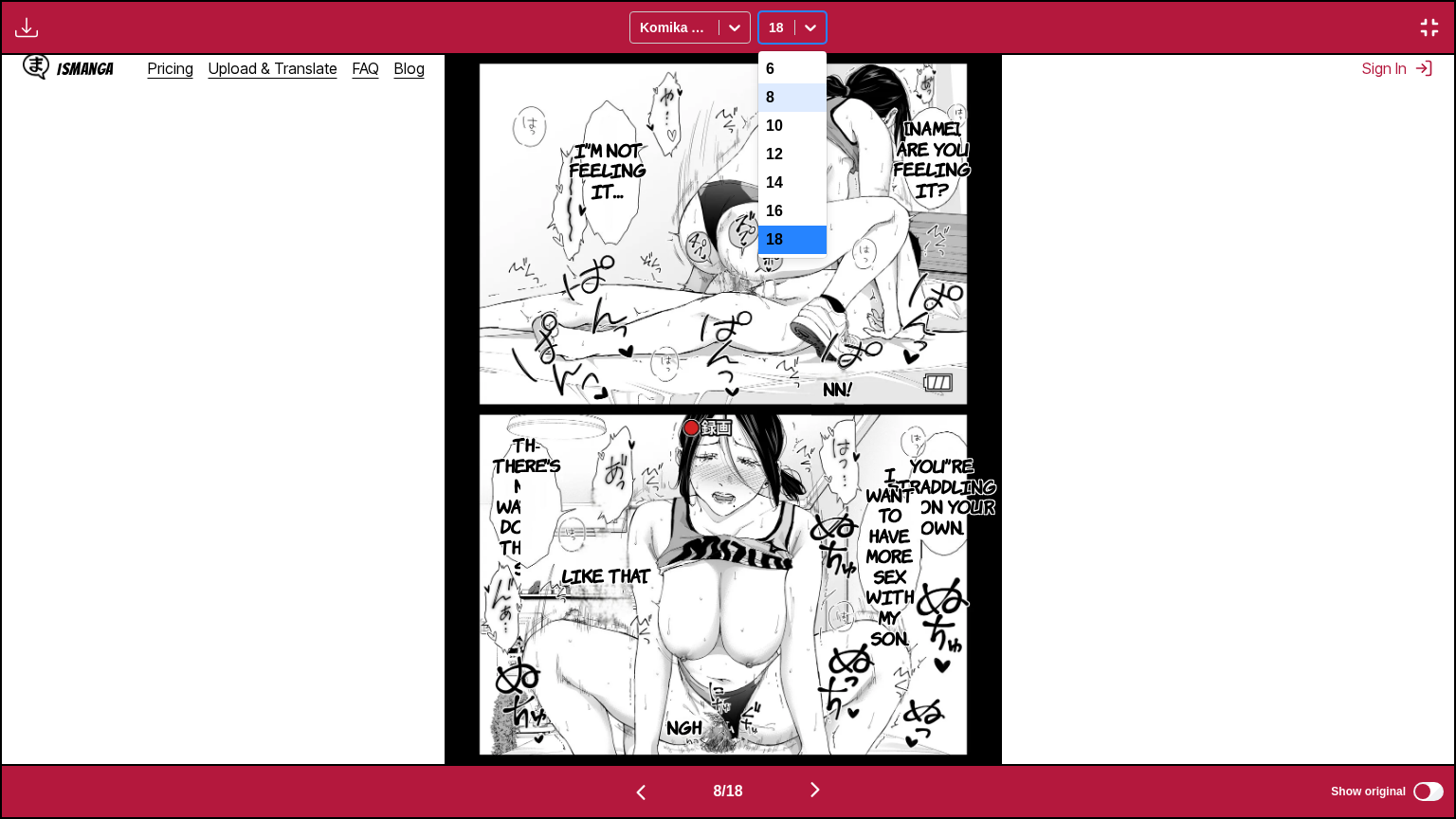 click on "8" at bounding box center [792, 98] 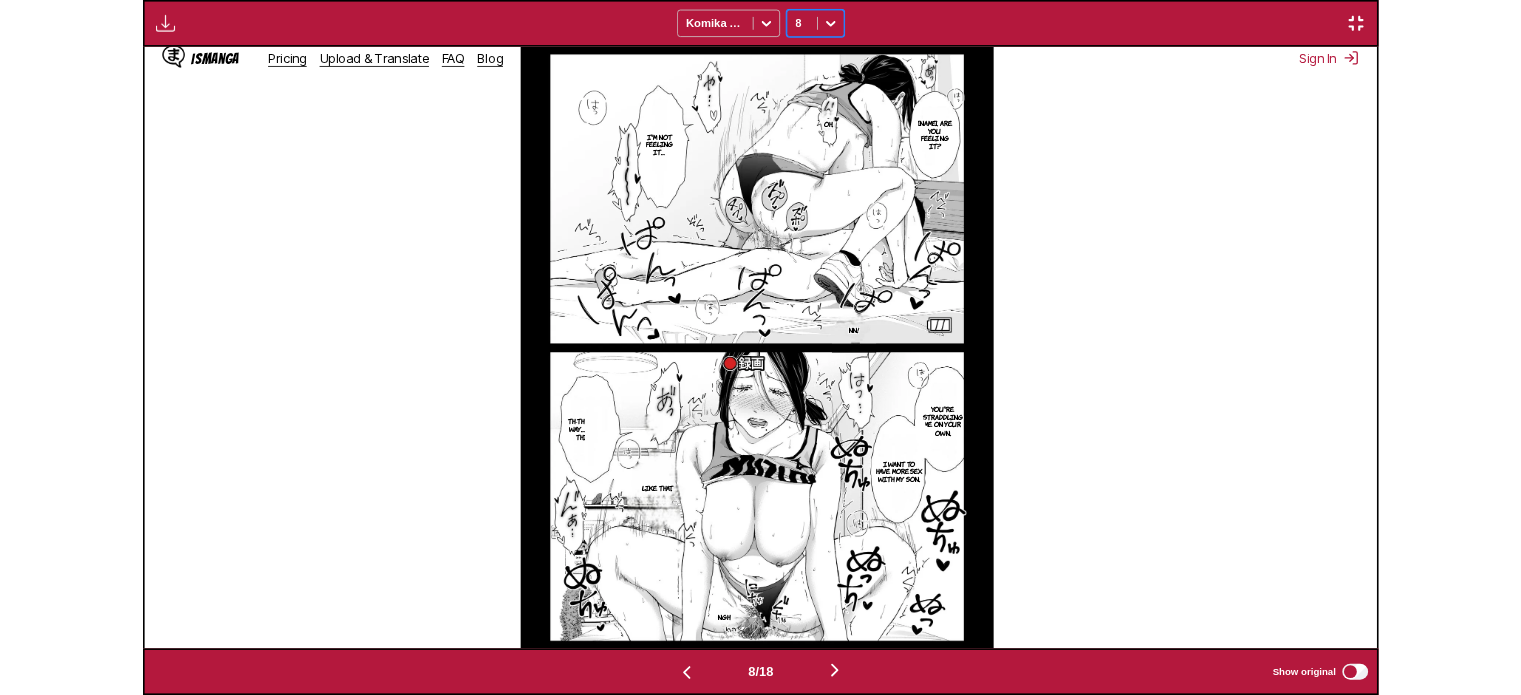 scroll, scrollTop: 522, scrollLeft: 0, axis: vertical 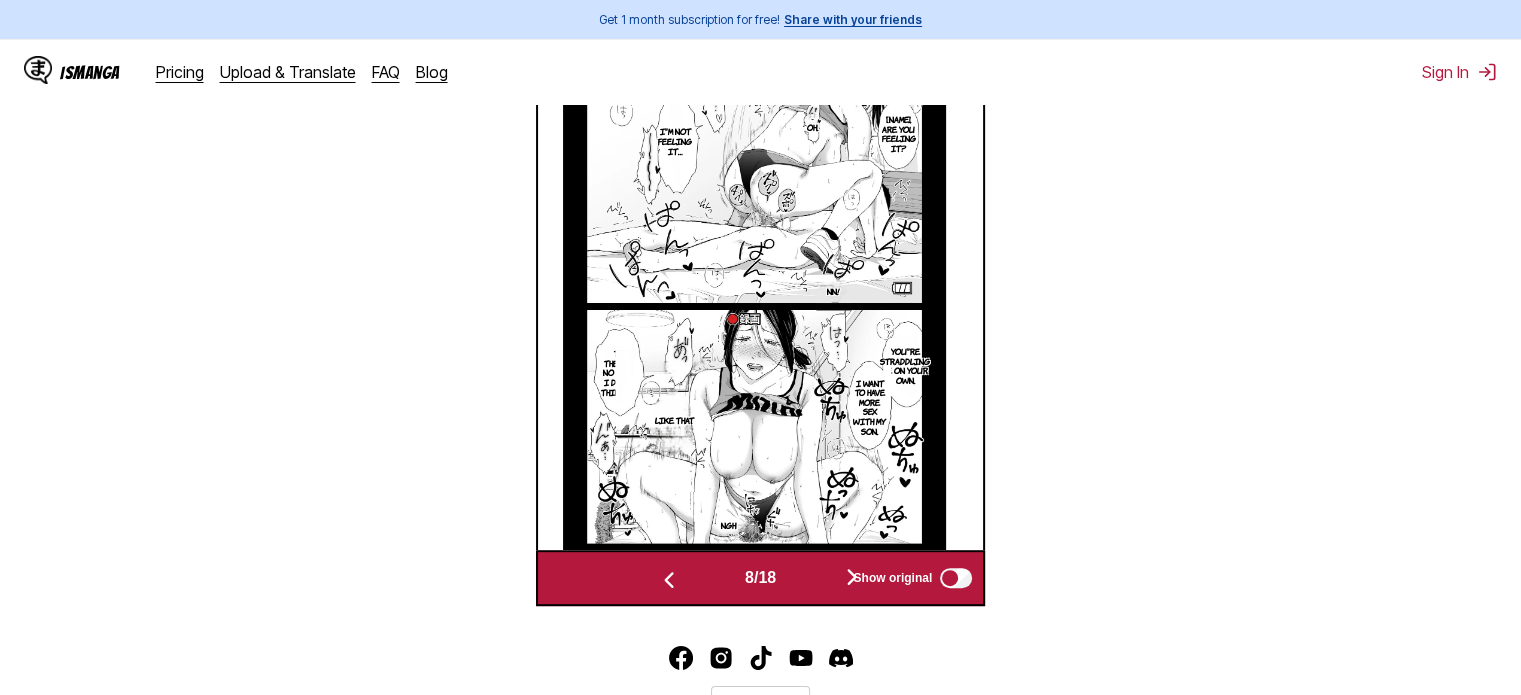 click on "From Japanese To English Drop files here, or click to browse. Max file size: 5MB  •  Supported formats: JP(E)G, PNG, WEBP Available for premium users only Komika Axis option 8, selected. Select is focused ,type to refine list, press Down to open the menu,  8 *Recording Cameras… Why are you spending money on something like this? Well, yeah Because I want to see my [NAME]'s erotic side, of course. …Honestly Record You look great, [NAME]. I-I'm not happy to be complimented! Ha That outfit… It's cute, [NAME]! But… Ahn, wait! Sigh I can't stand it, [NAME]. No… Calm down! Ii Sigh [NAME], does Kunni feel good? I-It doesn't feel good… Aaah! Suah S-Stop it already! I can't wait to have sex with my [NAME]. Let's go to bed! Mgh… Nnuh [NAME]… Touch mine too. Why won't it weaken after cumming so much? It's only natural, since my [NAME] is your partner. Come on, [NAME]. Lie down! Hi. Nn… nn. Ugh. [NAME]… Do you like my dick? I…I don't know! [NAME] You like it, don't you? Sigh *Recording Sigh That's not true. Sigh Sigh [NAME] Nn!" at bounding box center [760, 130] 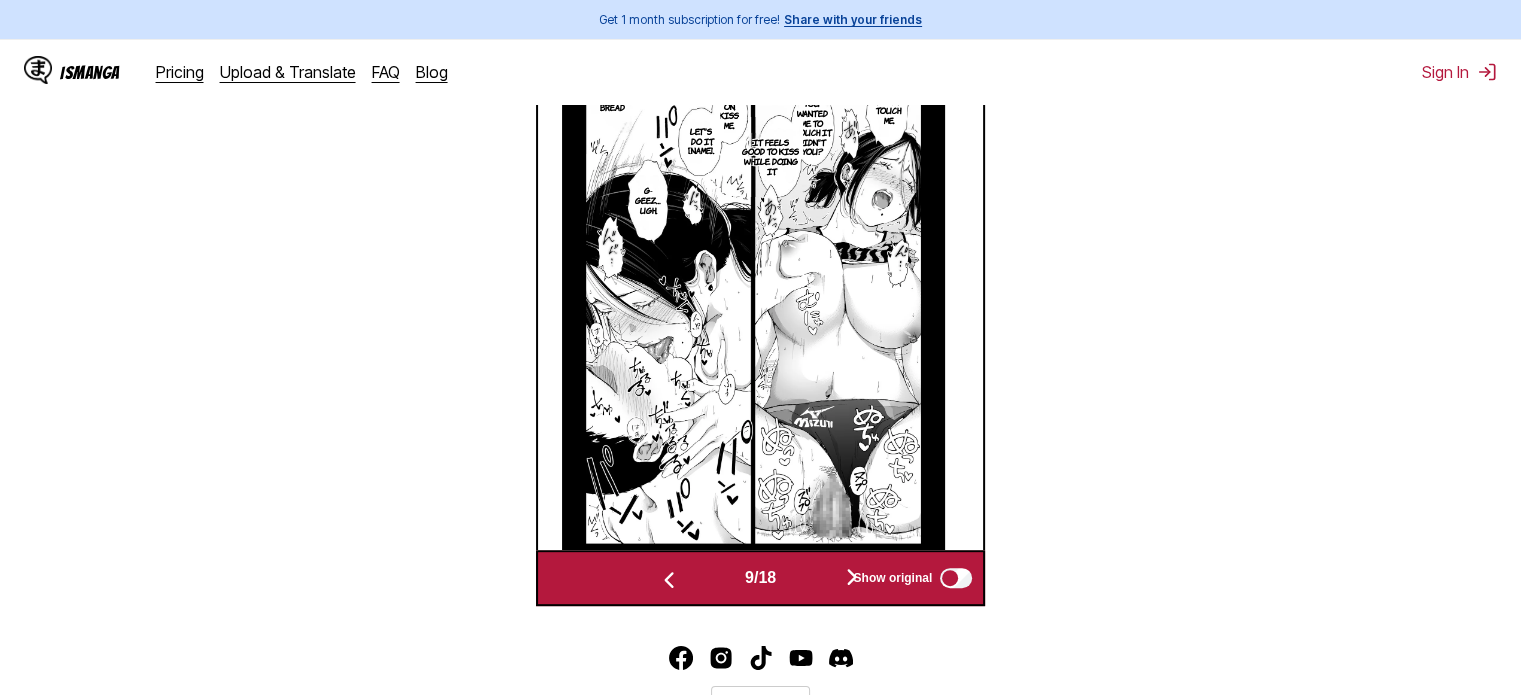 scroll, scrollTop: 0, scrollLeft: 4016, axis: horizontal 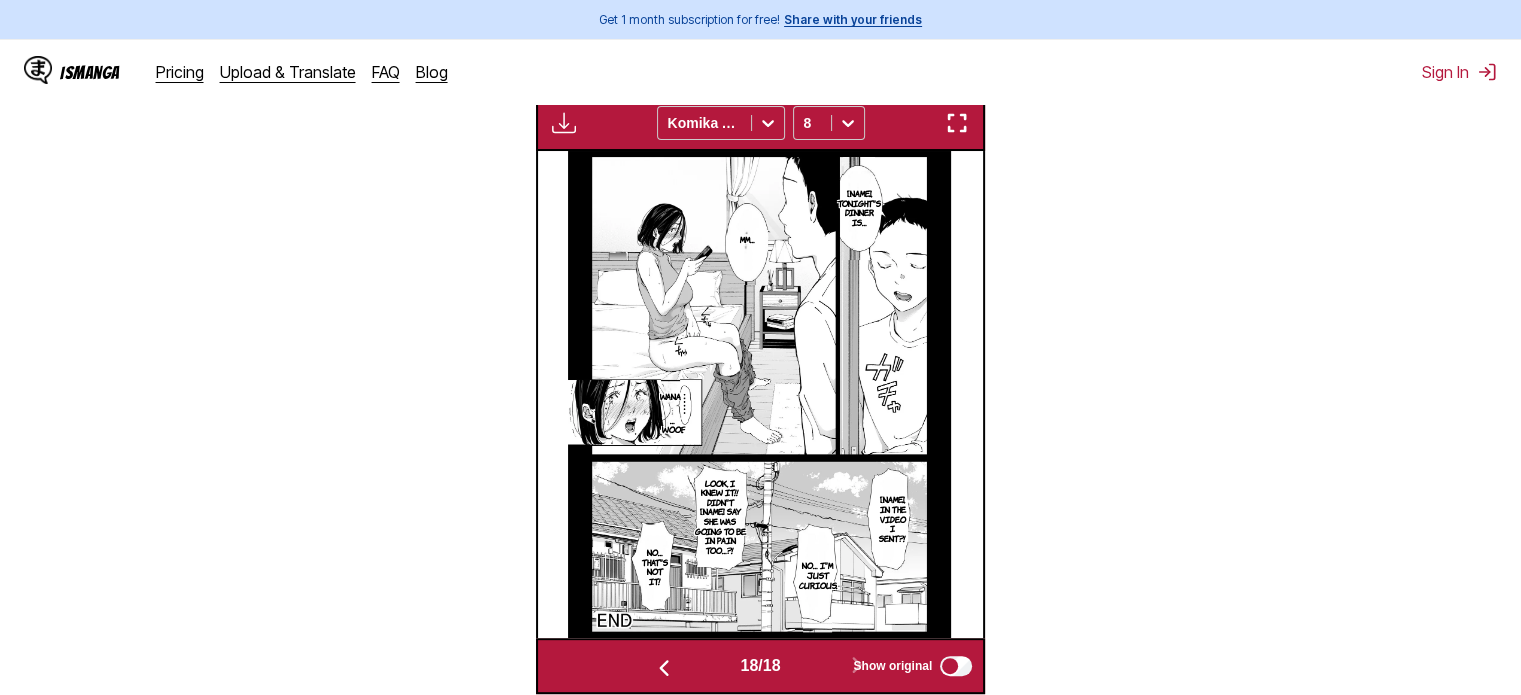 click at bounding box center (957, 123) 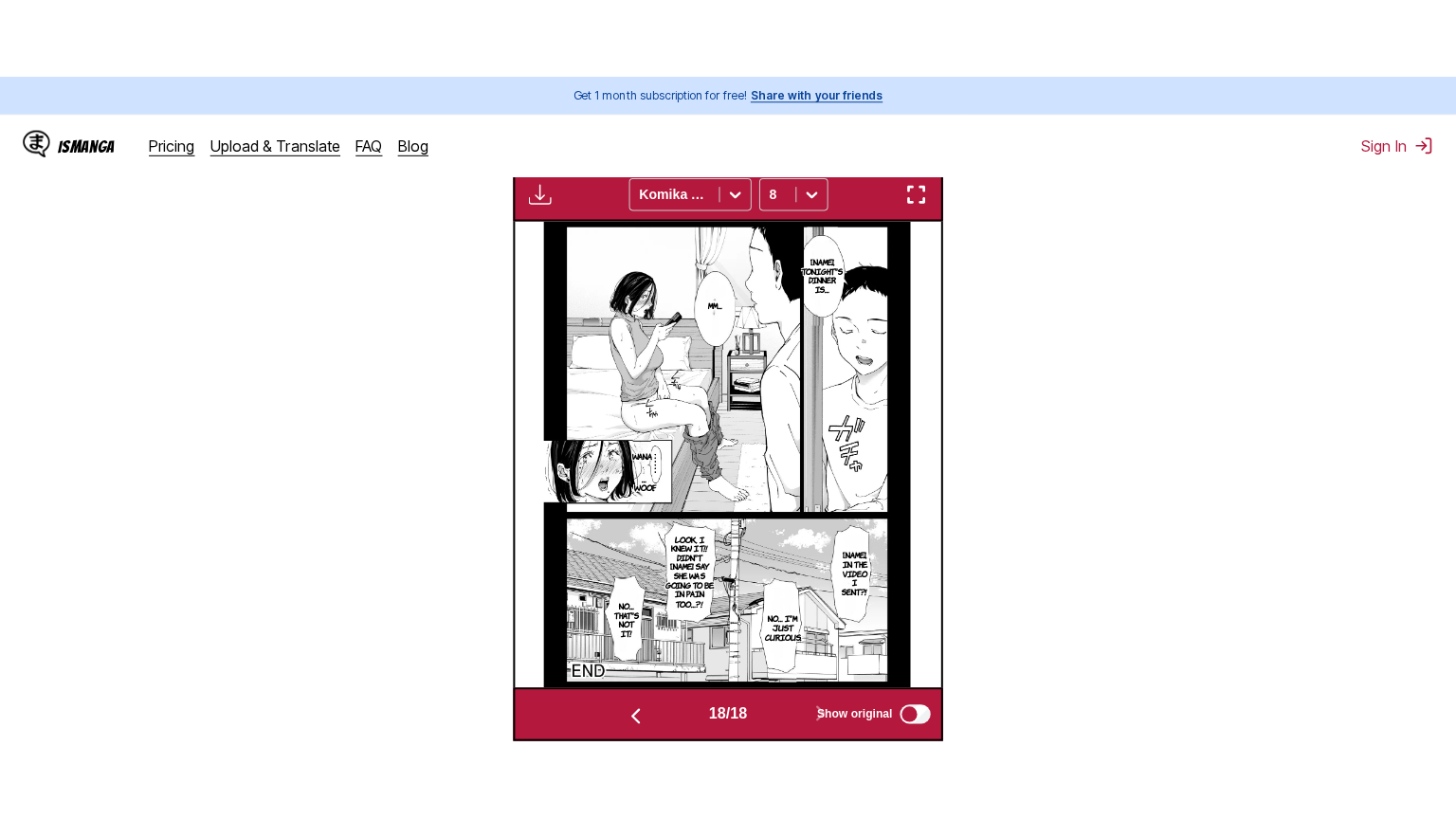 scroll, scrollTop: 220, scrollLeft: 0, axis: vertical 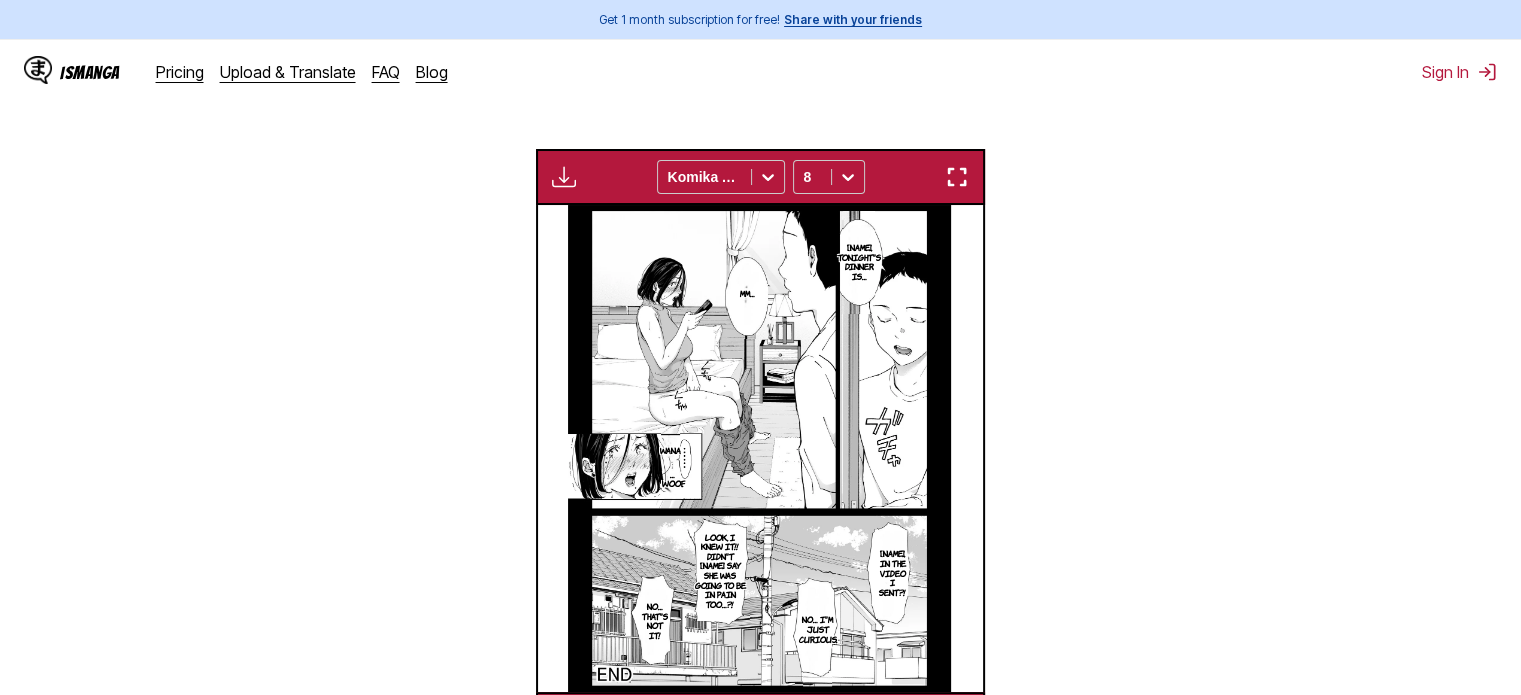 click at bounding box center (957, 177) 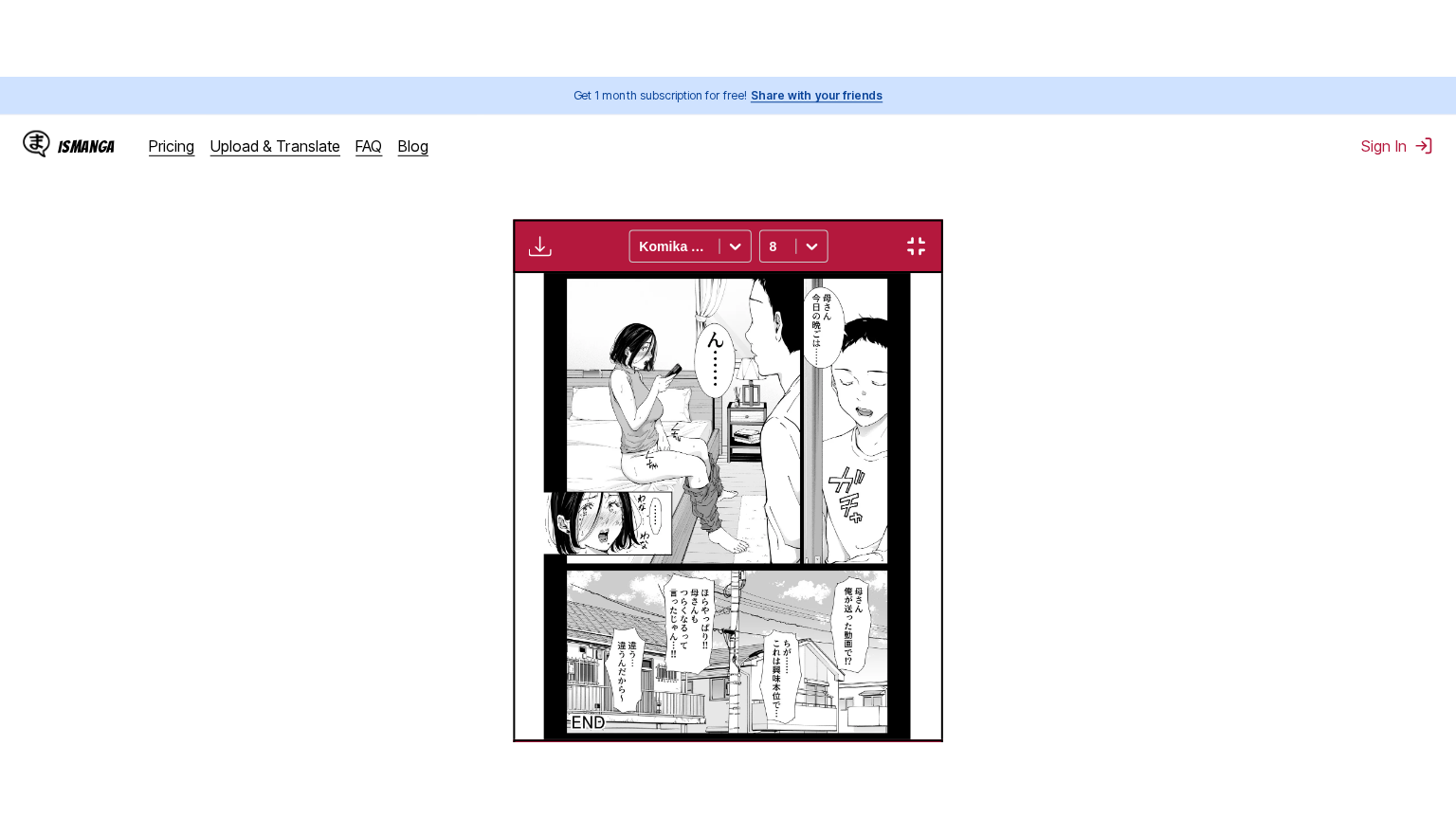 scroll, scrollTop: 220, scrollLeft: 0, axis: vertical 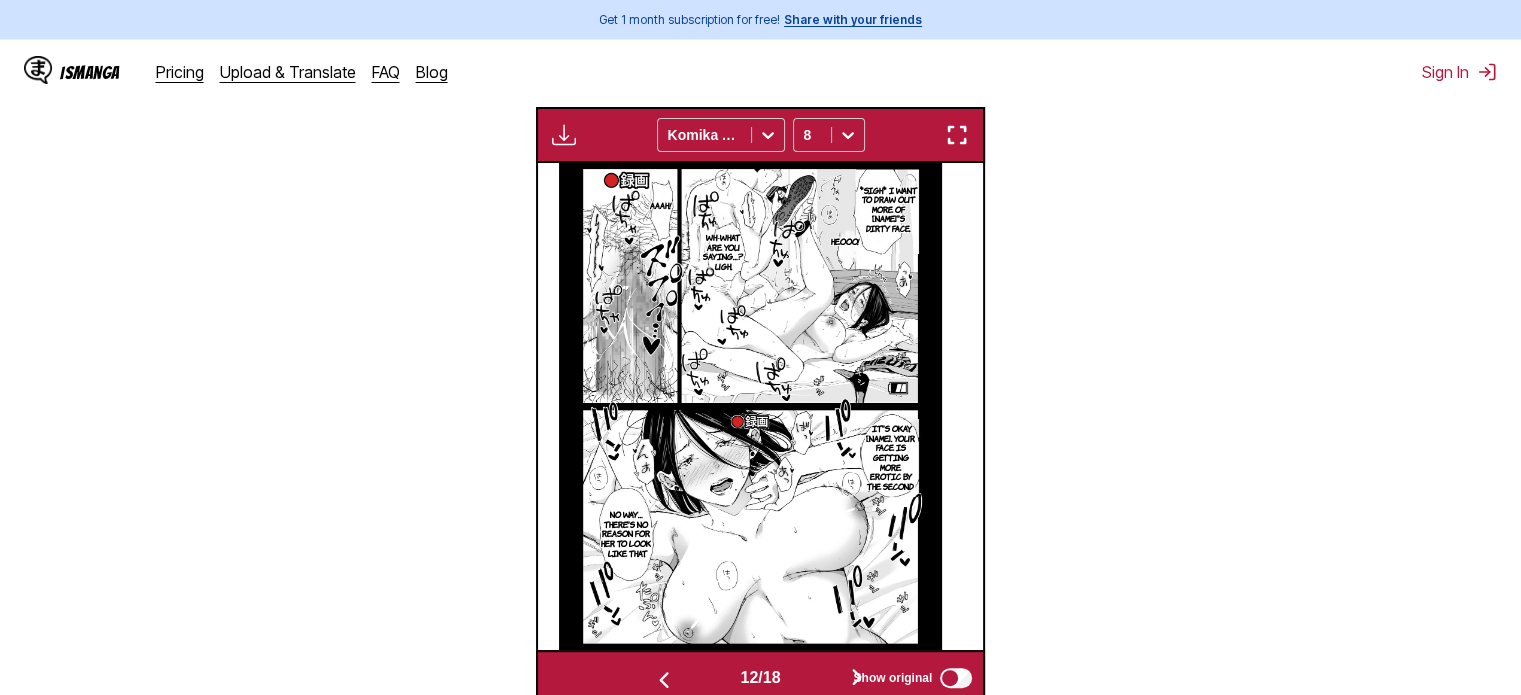 click at bounding box center [957, 135] 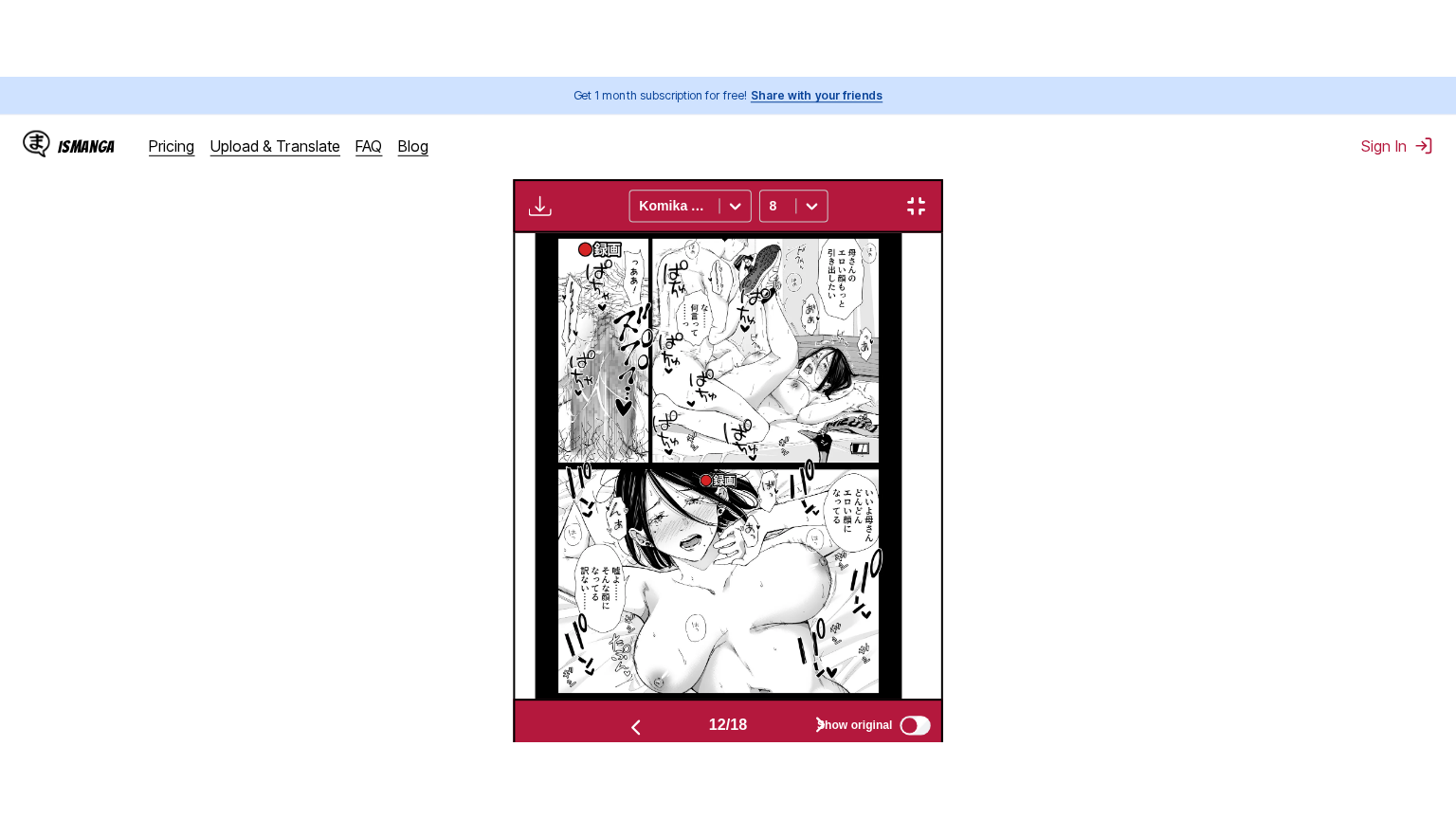 scroll, scrollTop: 220, scrollLeft: 0, axis: vertical 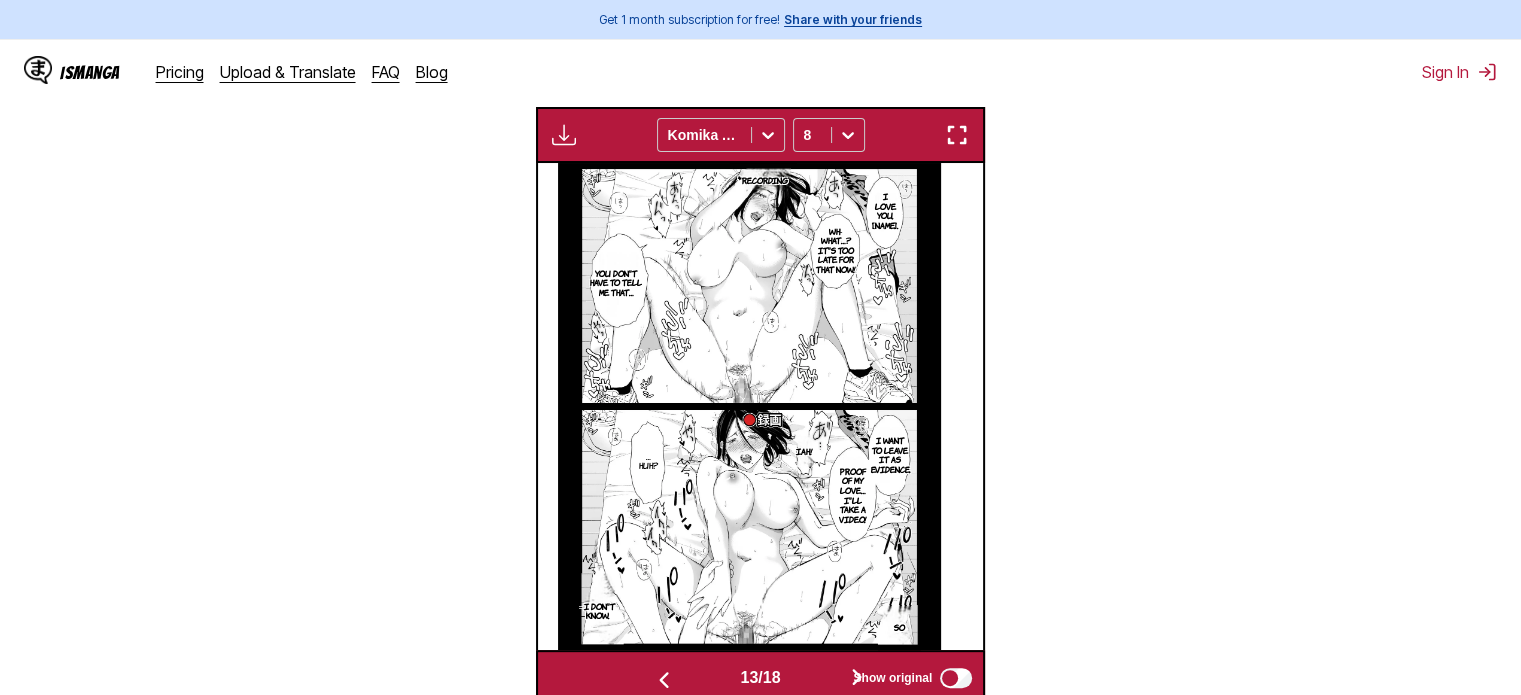 click on "Available for premium users only Komika Axis 8" at bounding box center [760, 135] 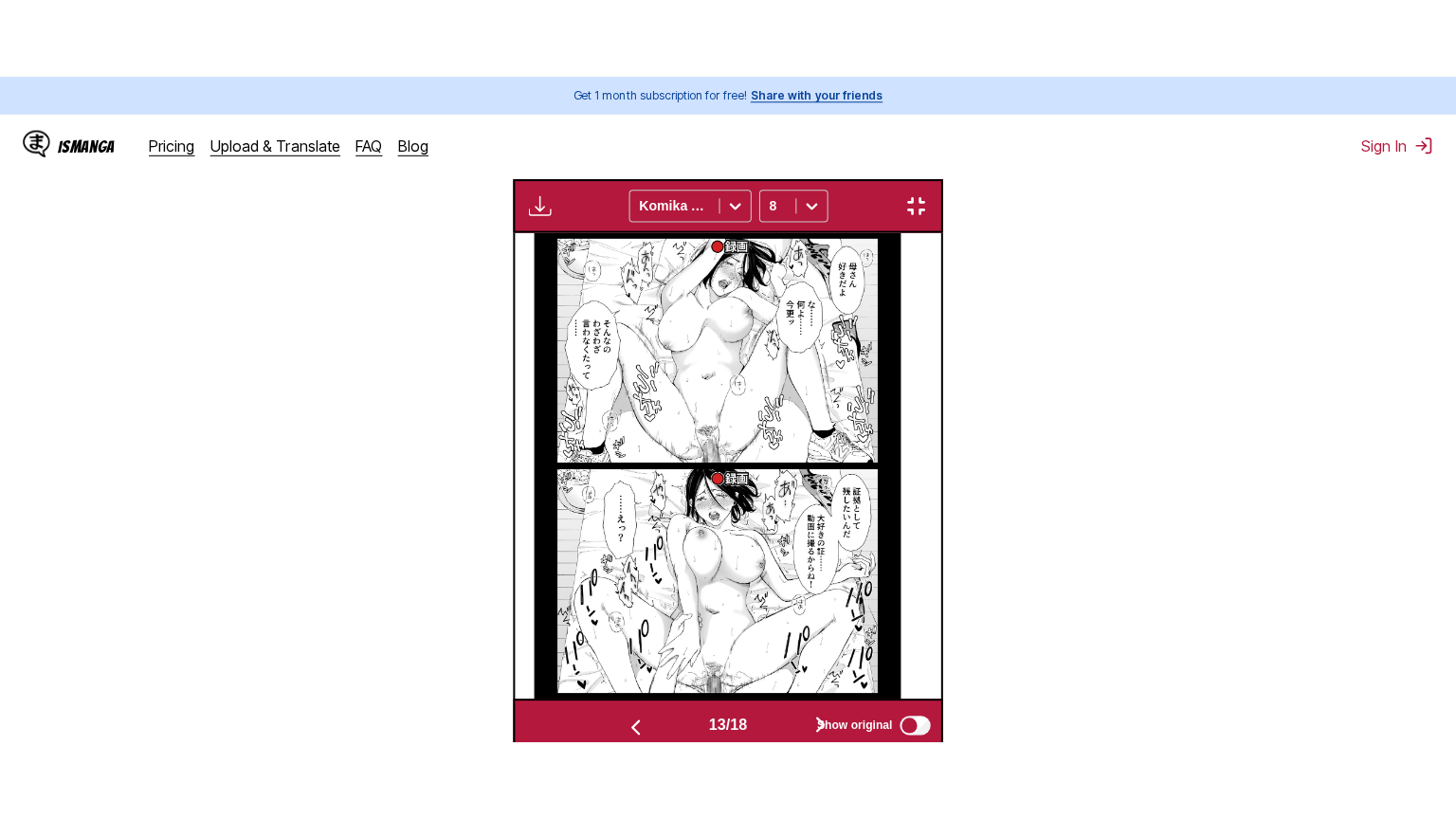 scroll, scrollTop: 220, scrollLeft: 0, axis: vertical 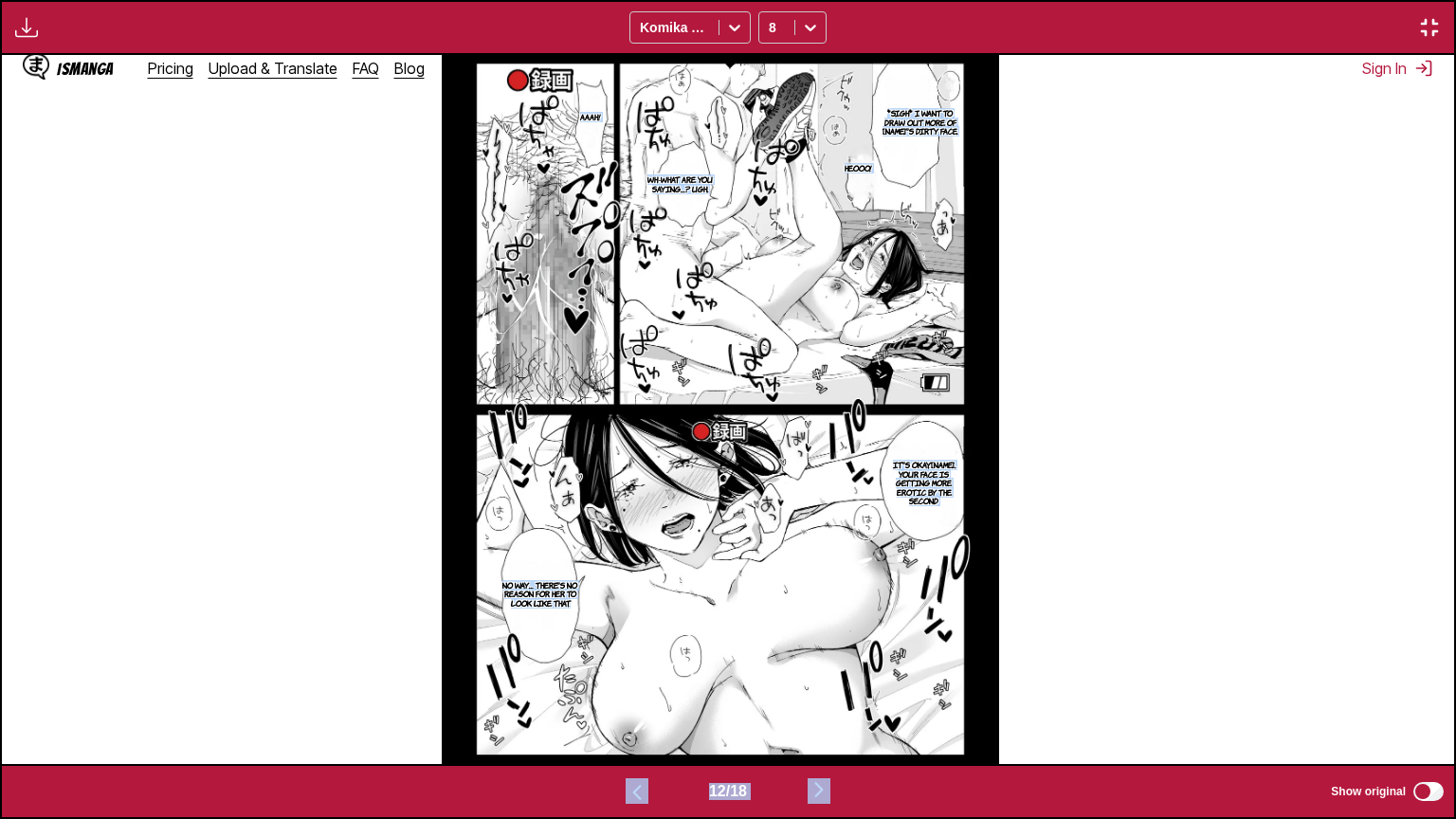 drag, startPoint x: 1011, startPoint y: 765, endPoint x: 602, endPoint y: 236, distance: 668.6718 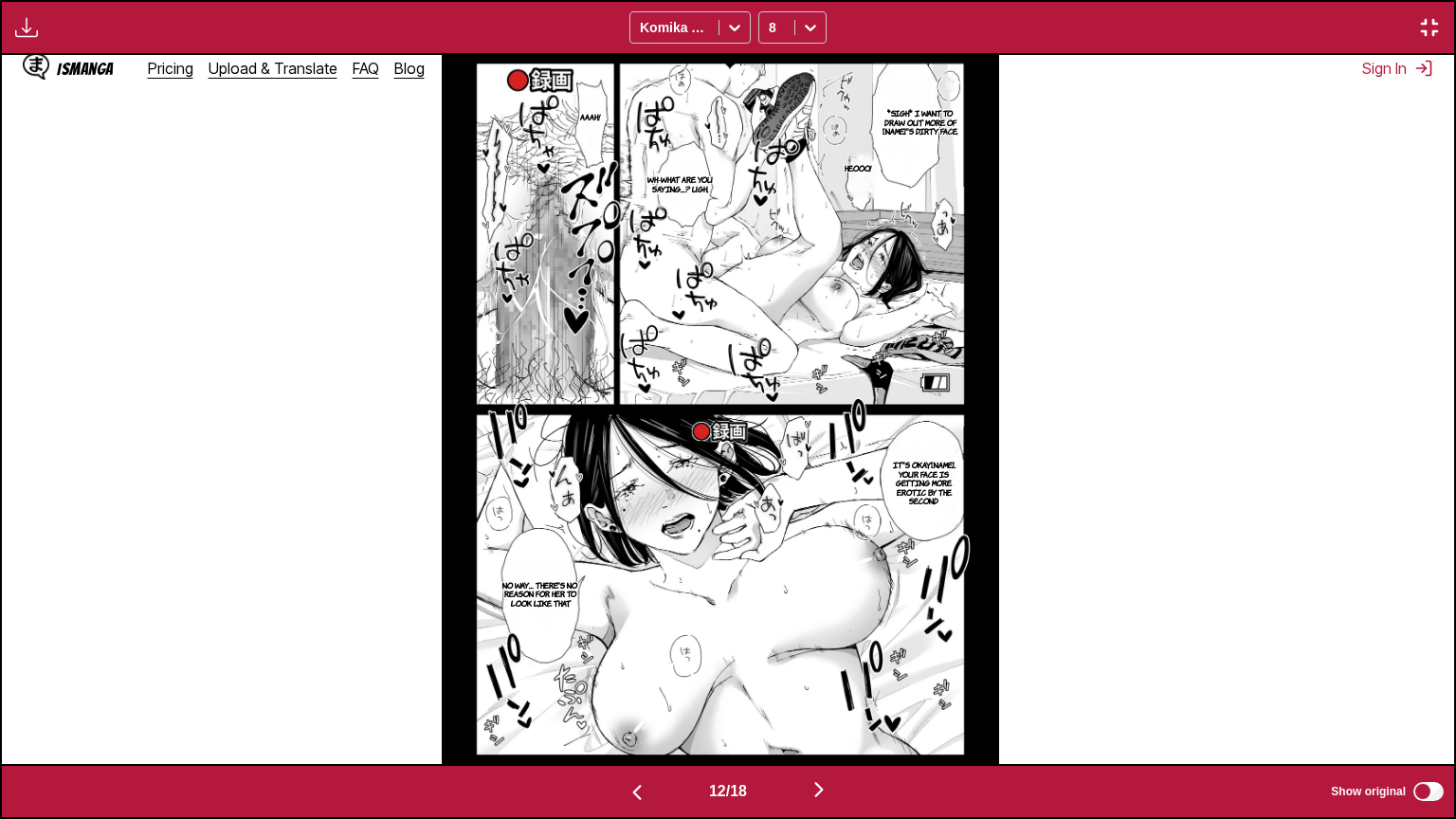 click on "*sigh* I want to draw out more of [NAME]'s dirty face. Aaah! Heooo! Wh-What are you saying…? Ugh. It's okay, [NAME]. Your face is getting more erotic by the second No way… There's no reason for her to look like that." at bounding box center (720, 410) 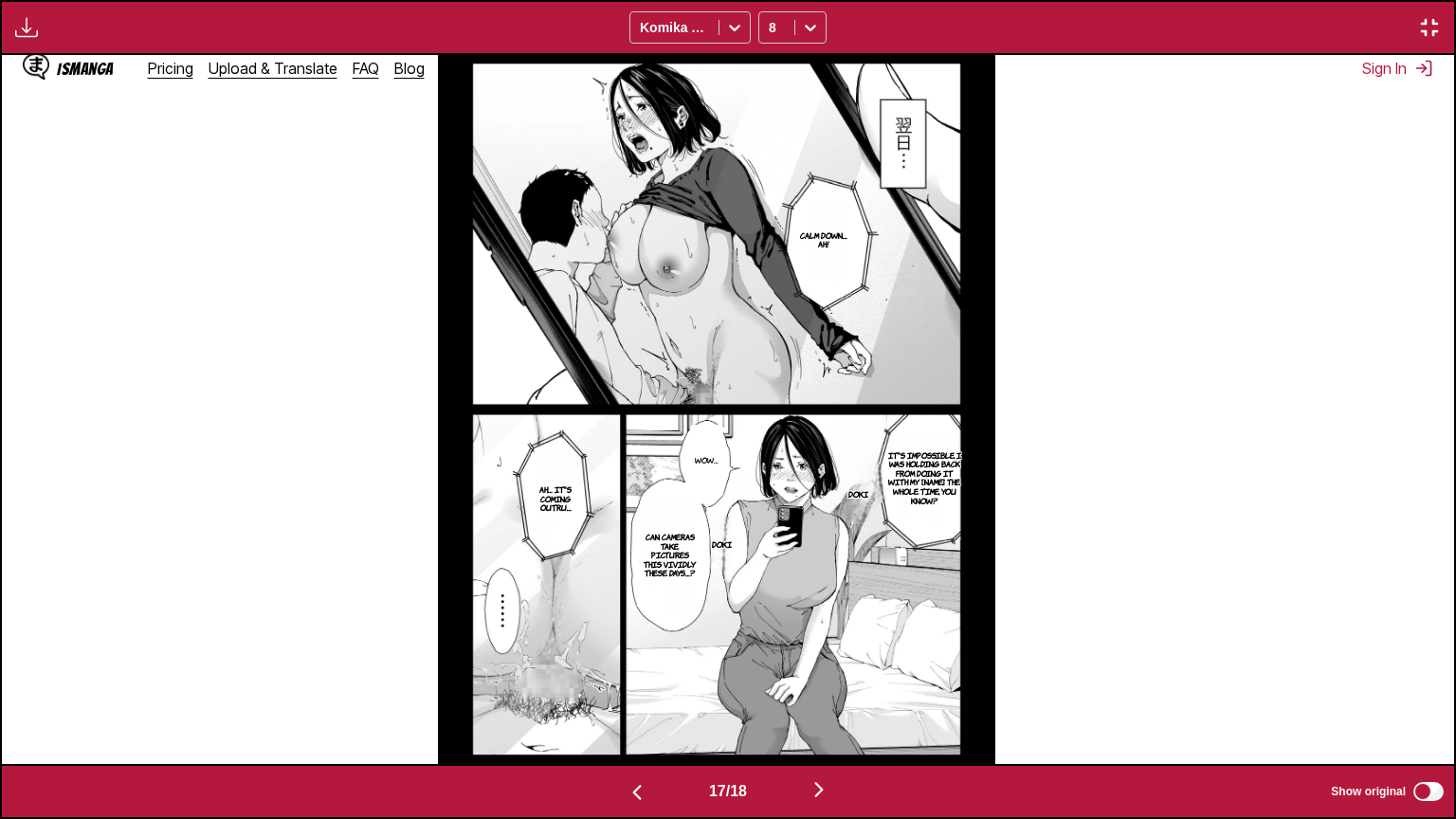 scroll, scrollTop: 0, scrollLeft: 24700, axis: horizontal 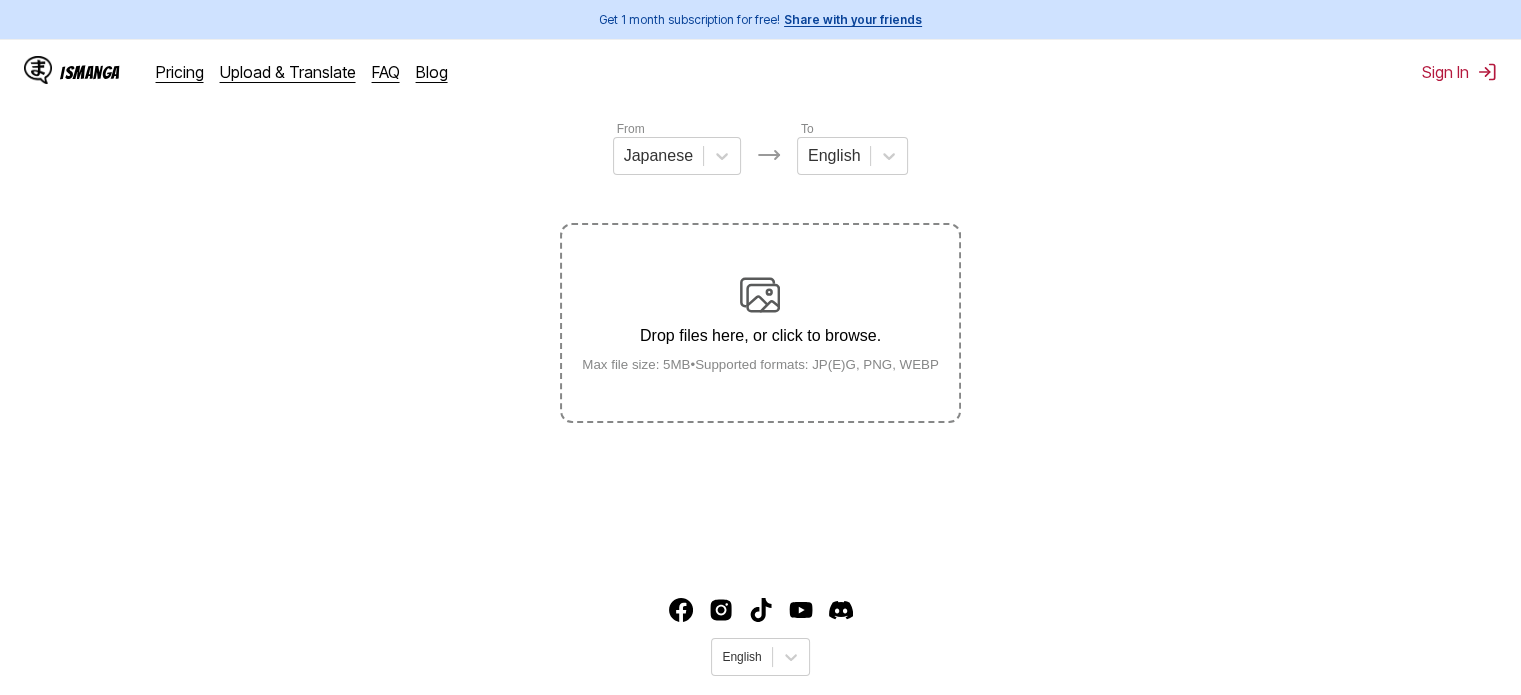 click on "Drop files here, or click to browse." at bounding box center (760, 336) 